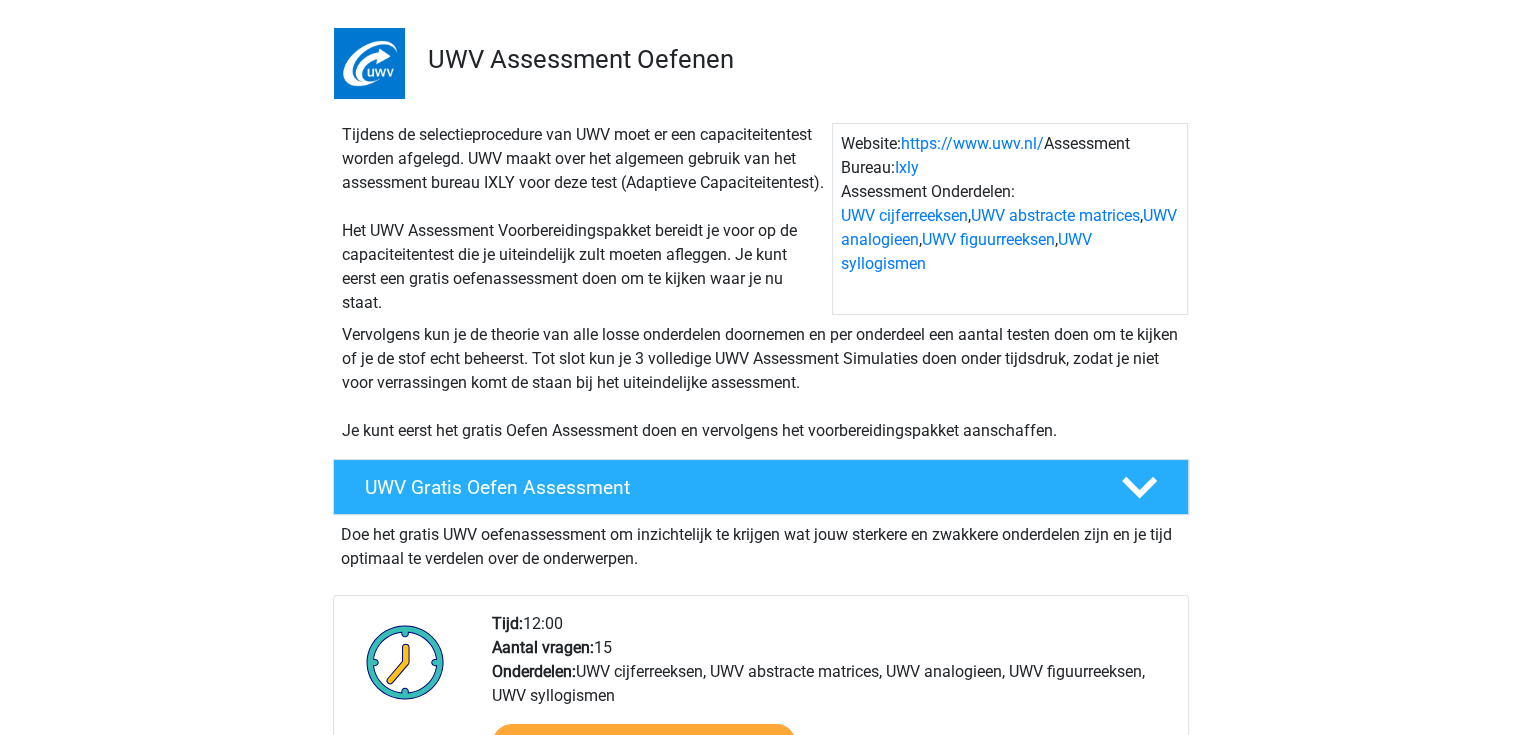 scroll, scrollTop: 160, scrollLeft: 0, axis: vertical 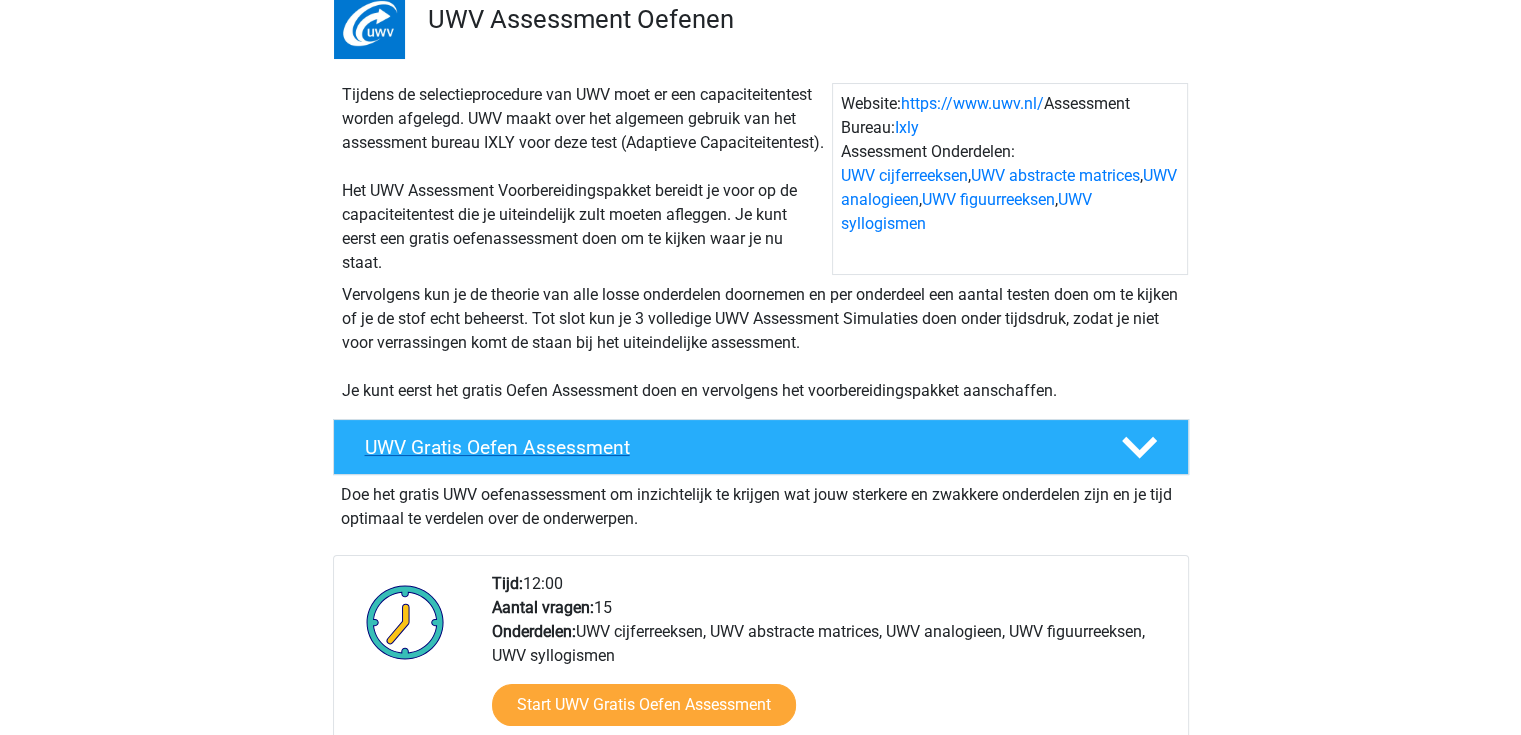 click on "UWV Gratis Oefen Assessment" at bounding box center (727, 447) 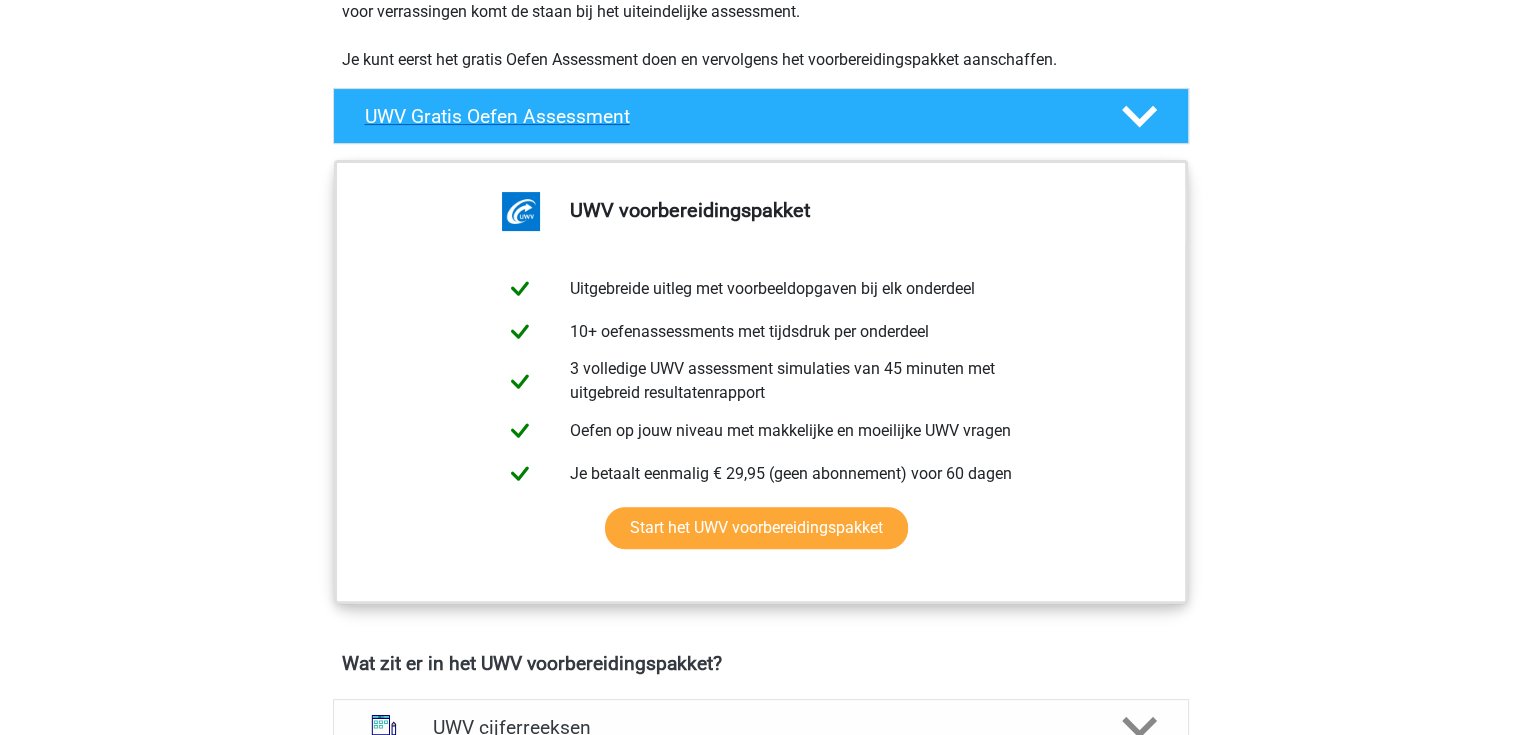 scroll, scrollTop: 520, scrollLeft: 0, axis: vertical 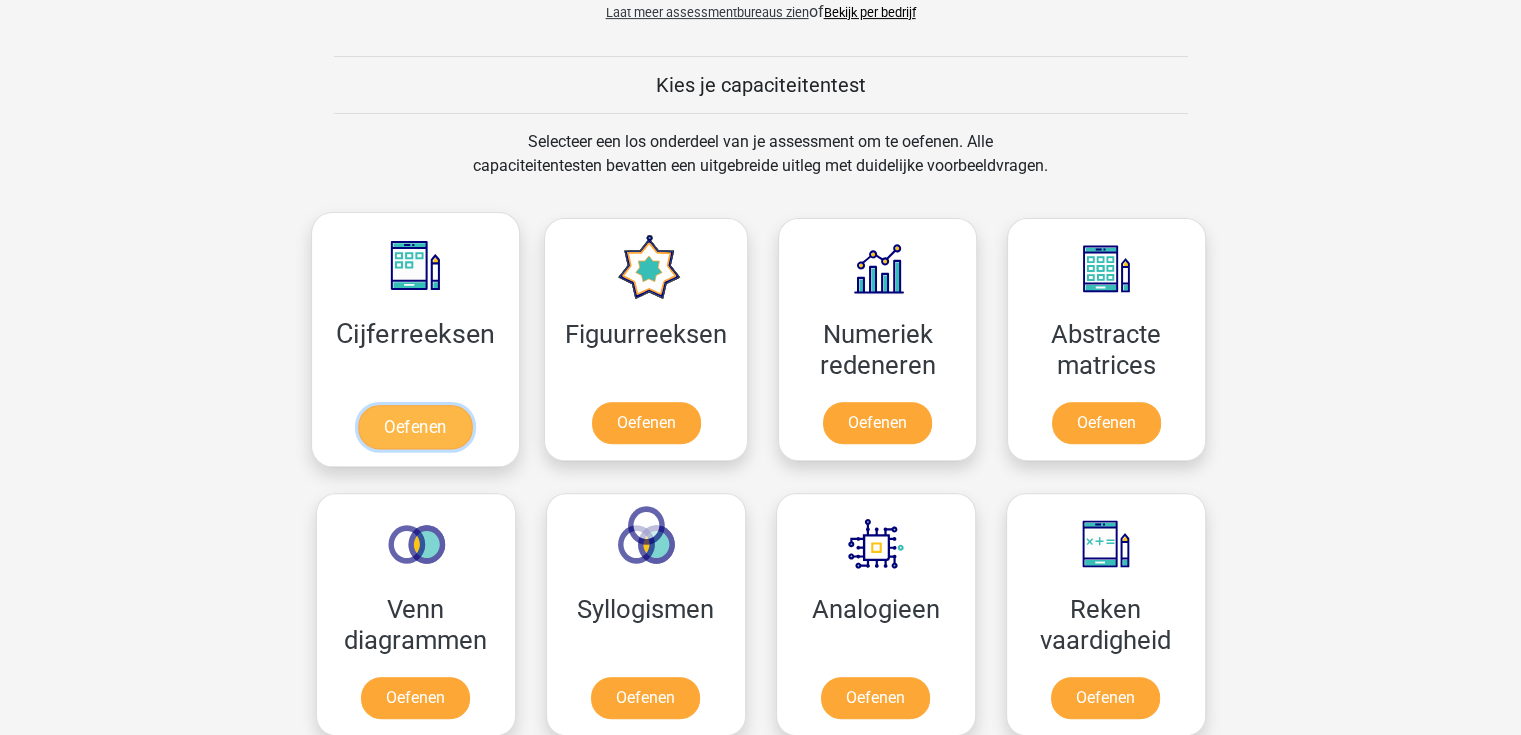 click on "Oefenen" at bounding box center (415, 427) 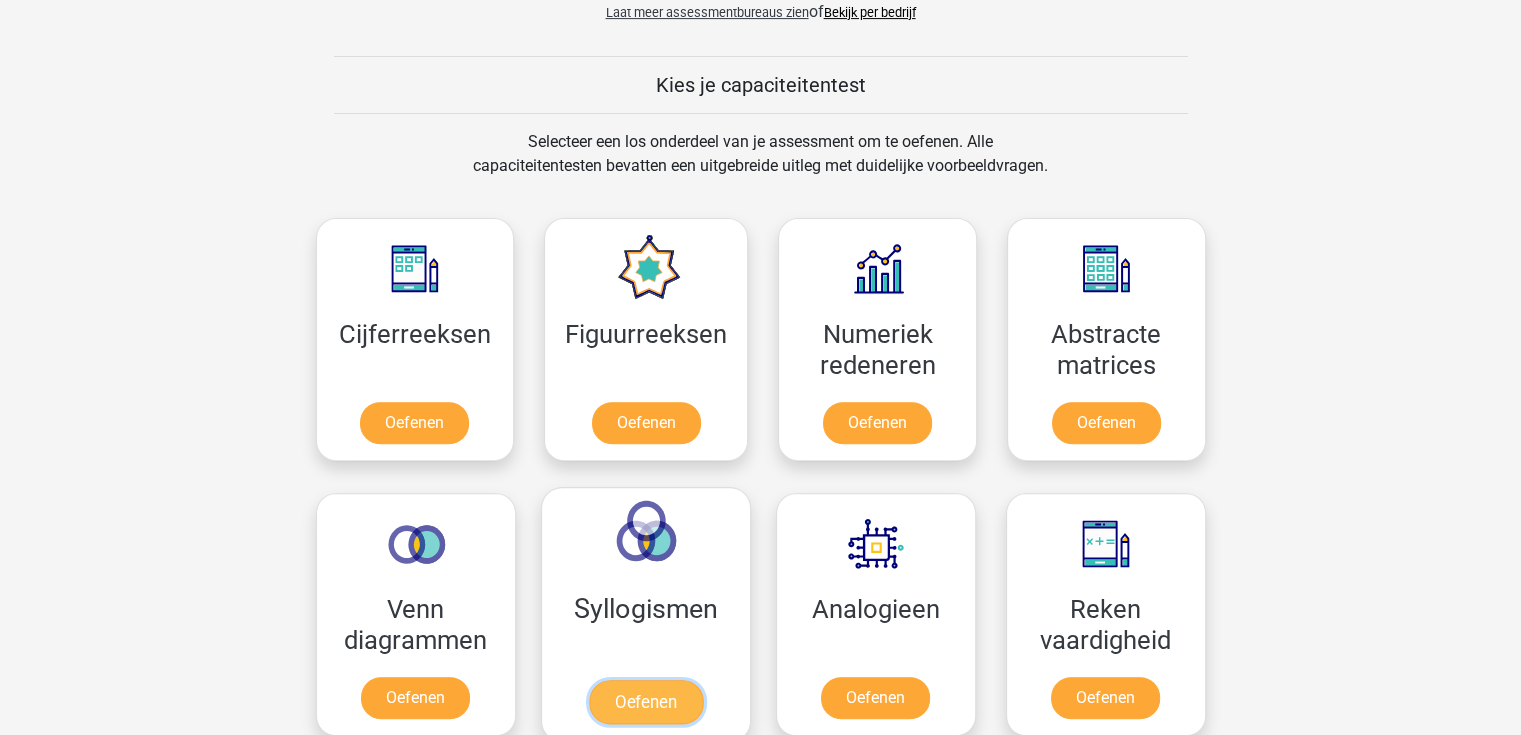click on "Oefenen" at bounding box center (645, 702) 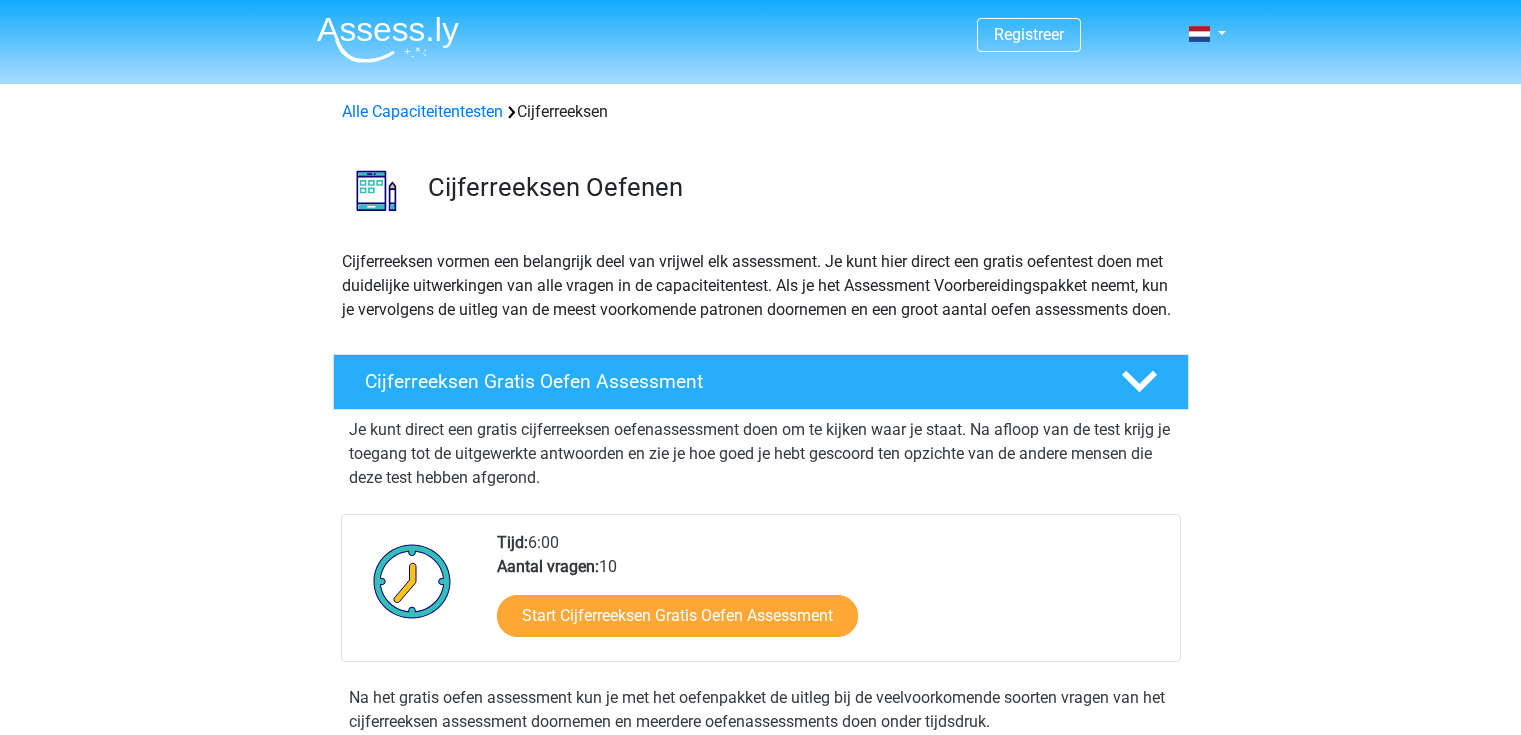 scroll, scrollTop: 0, scrollLeft: 0, axis: both 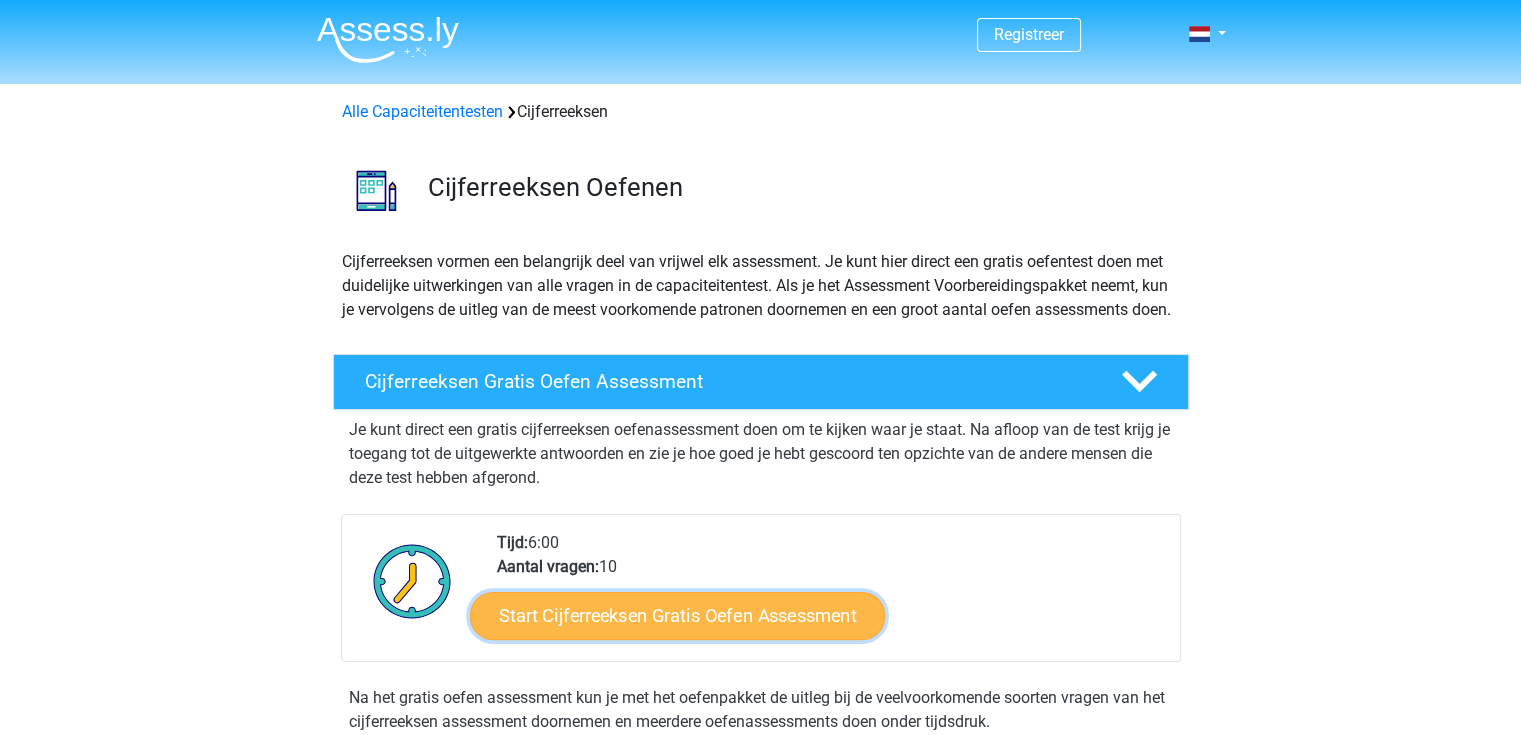 click on "Start Cijferreeksen
Gratis Oefen Assessment" at bounding box center (677, 615) 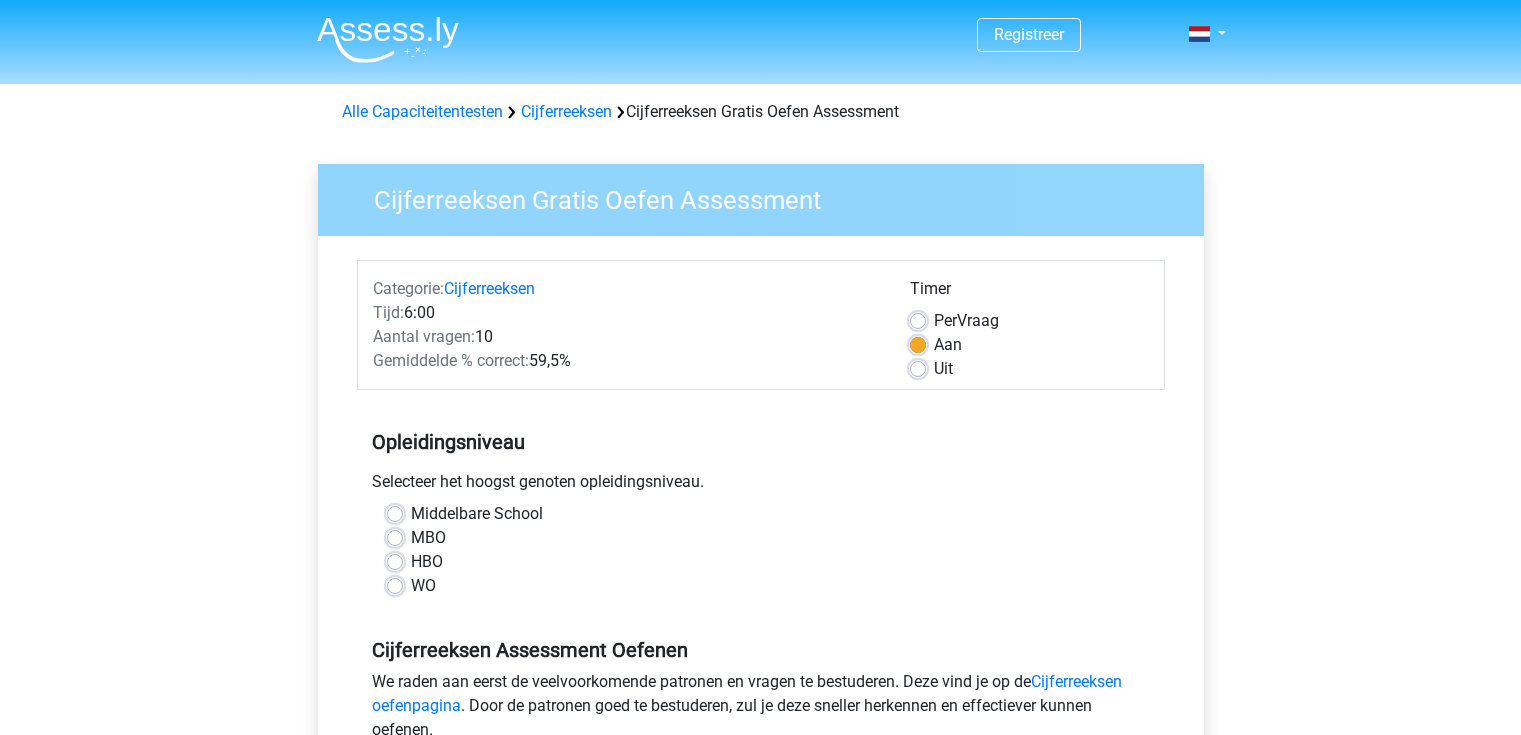 scroll, scrollTop: 0, scrollLeft: 0, axis: both 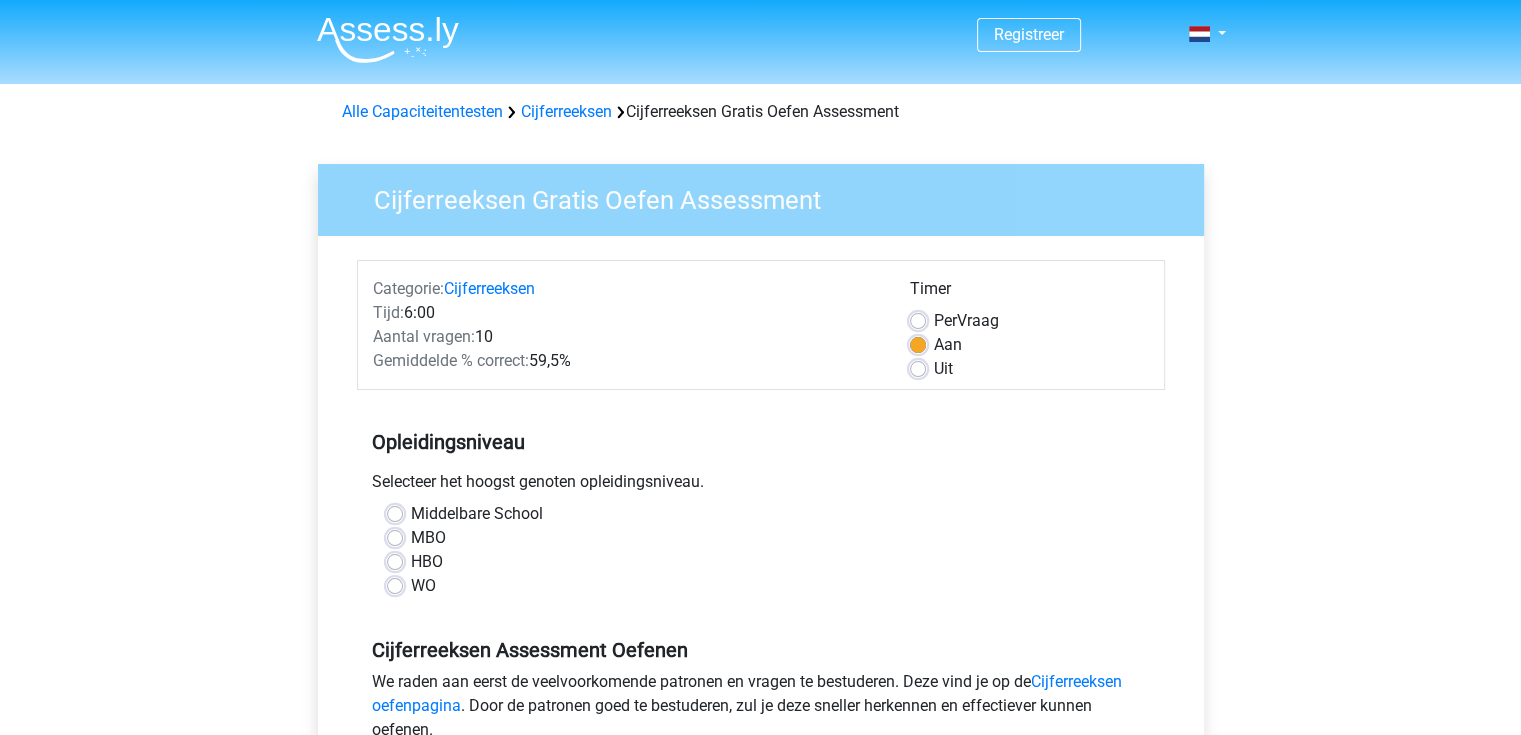 click on "Middelbare School" at bounding box center (477, 514) 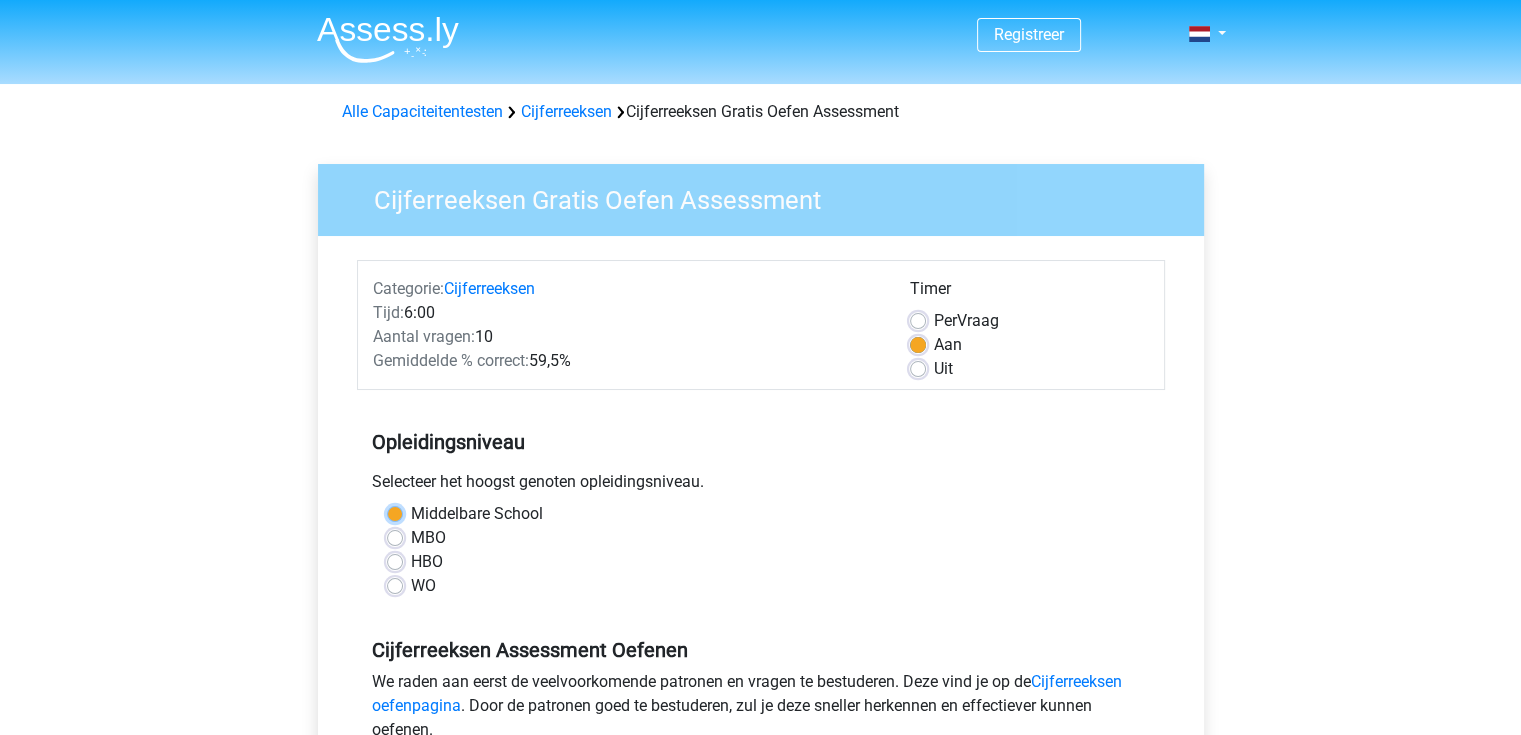 click on "Middelbare School" at bounding box center [395, 512] 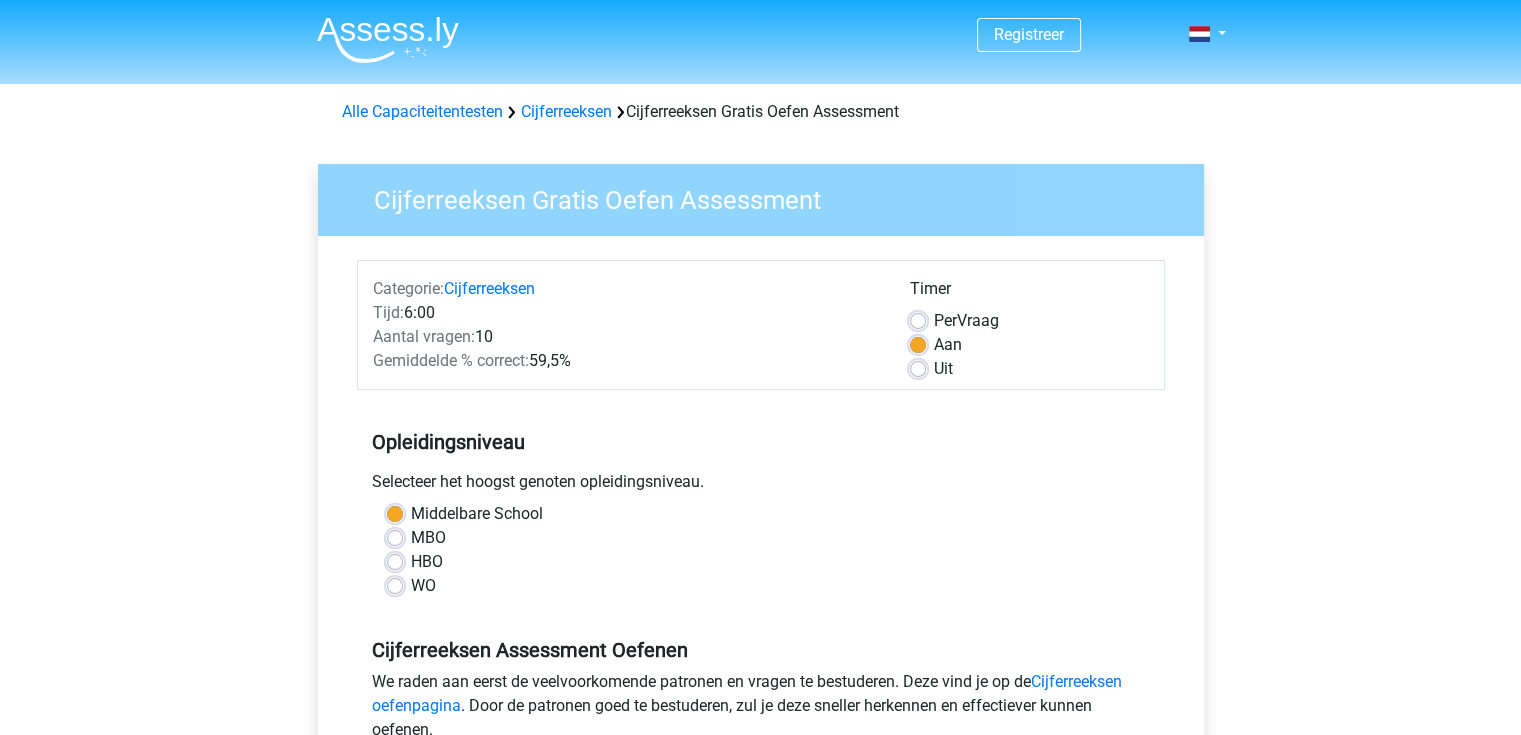 click on "WO" at bounding box center (761, 586) 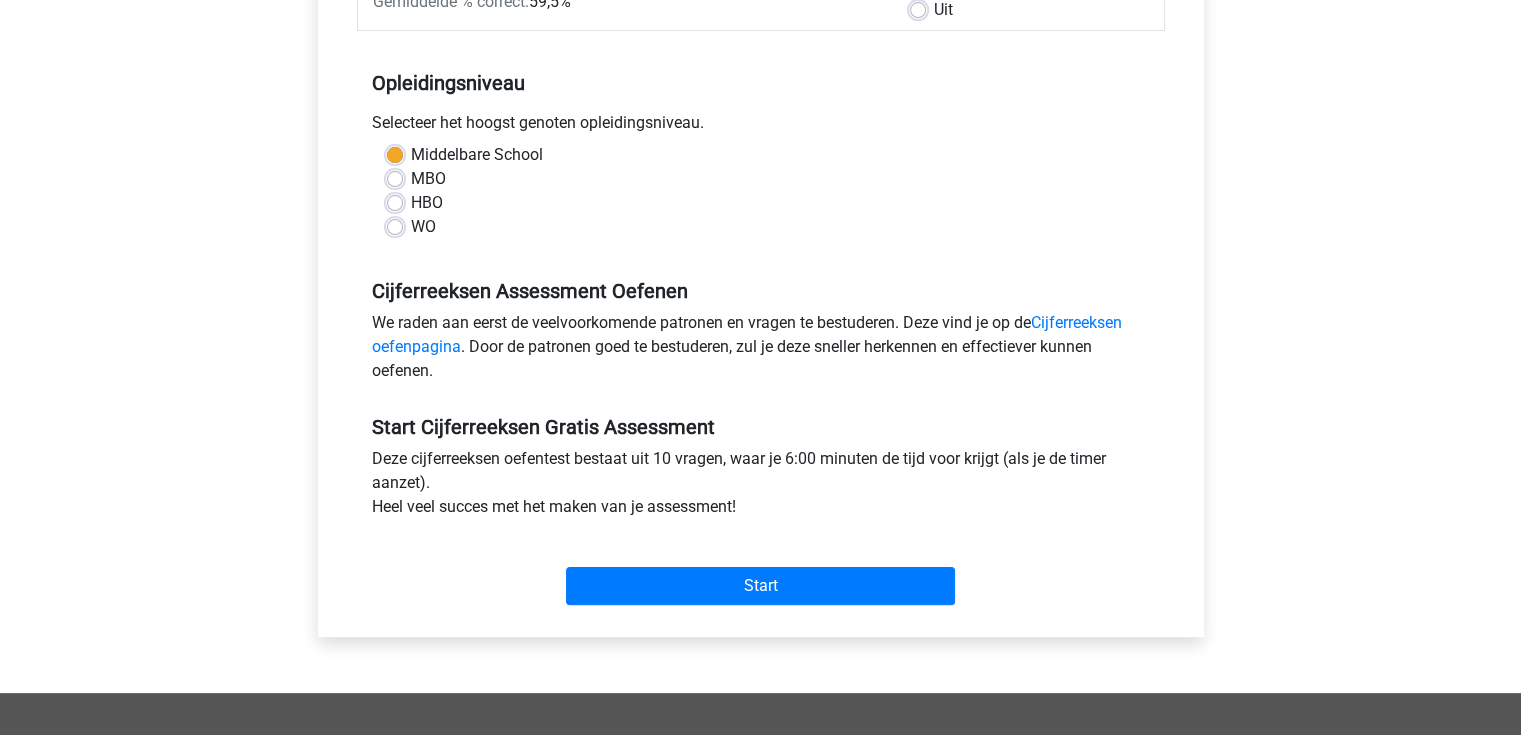 scroll, scrollTop: 360, scrollLeft: 0, axis: vertical 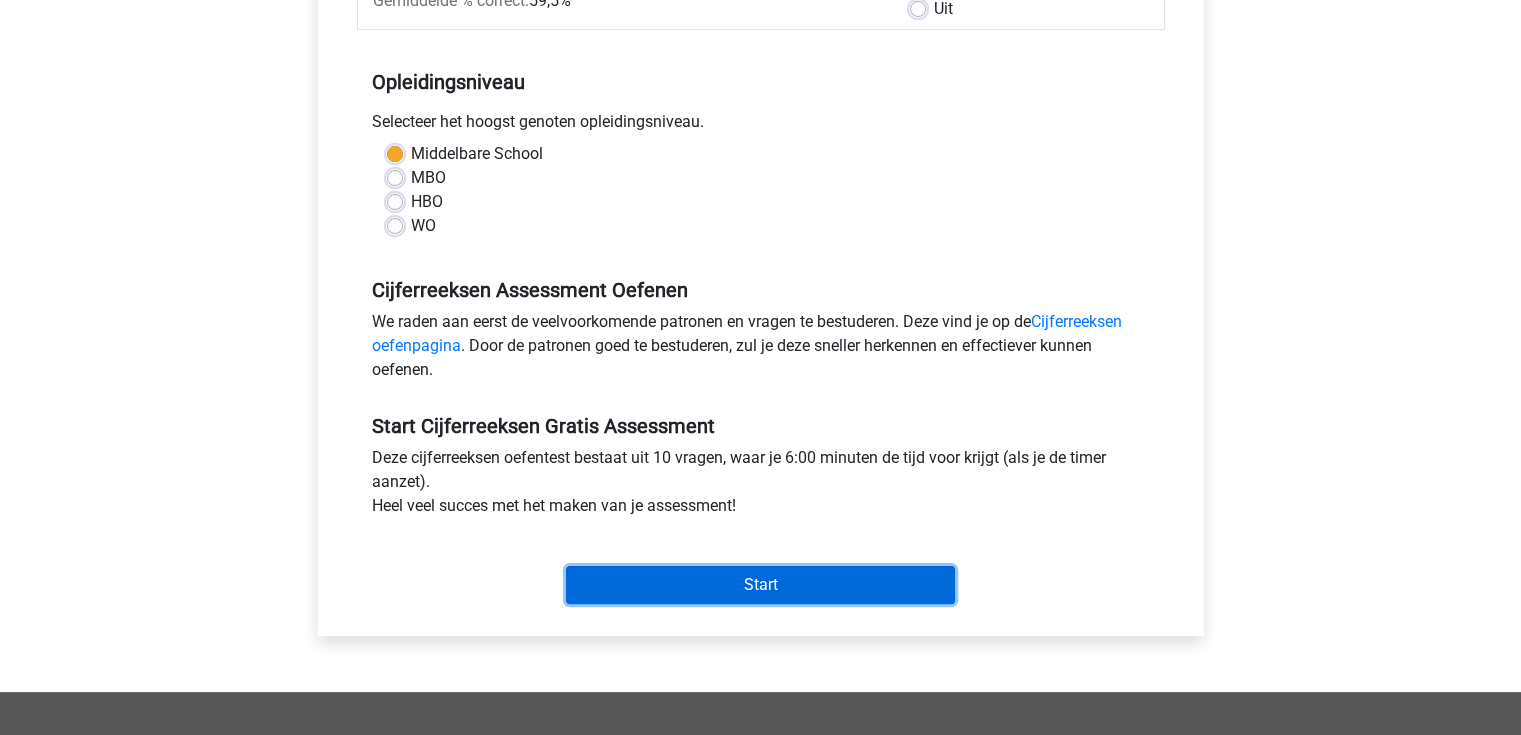 click on "Start" at bounding box center [760, 585] 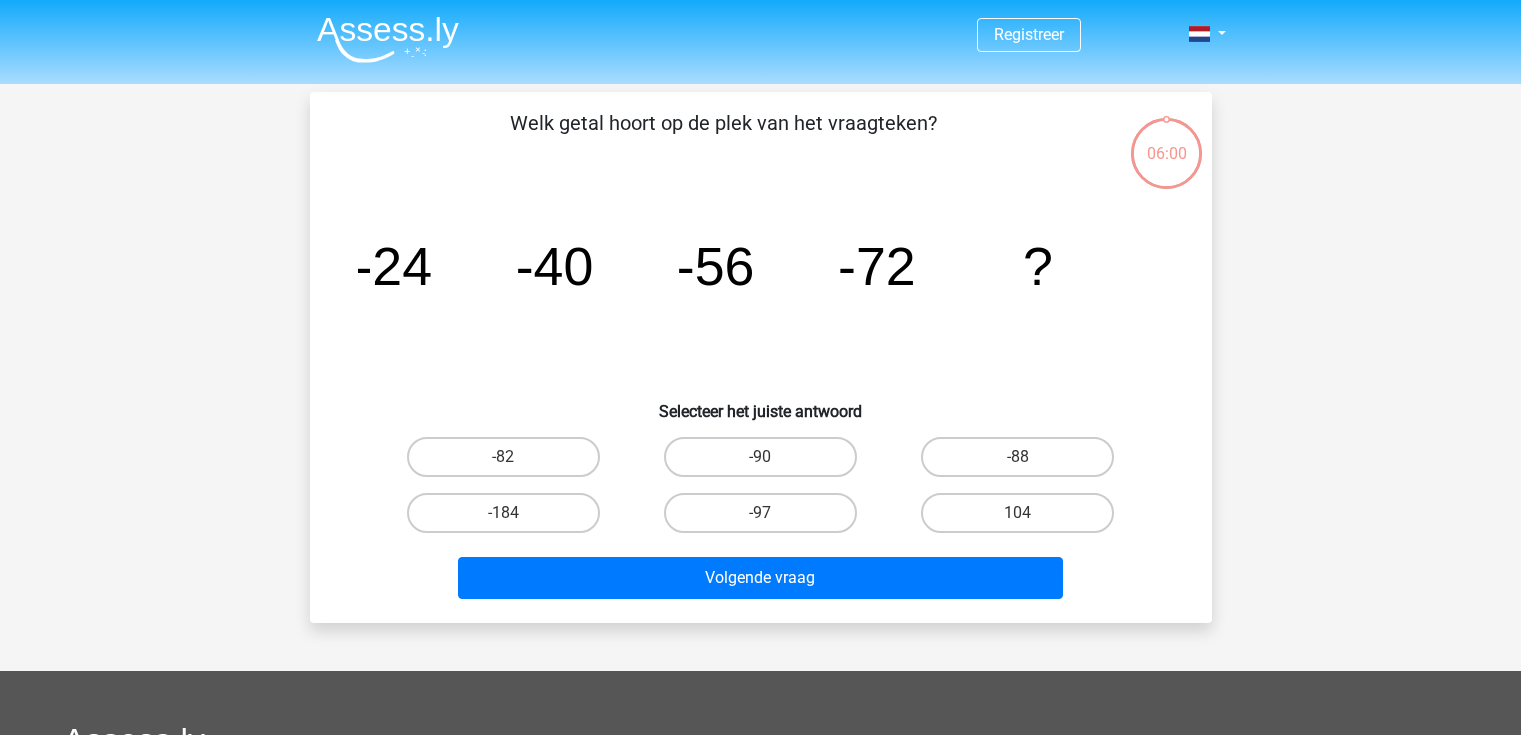 scroll, scrollTop: 0, scrollLeft: 0, axis: both 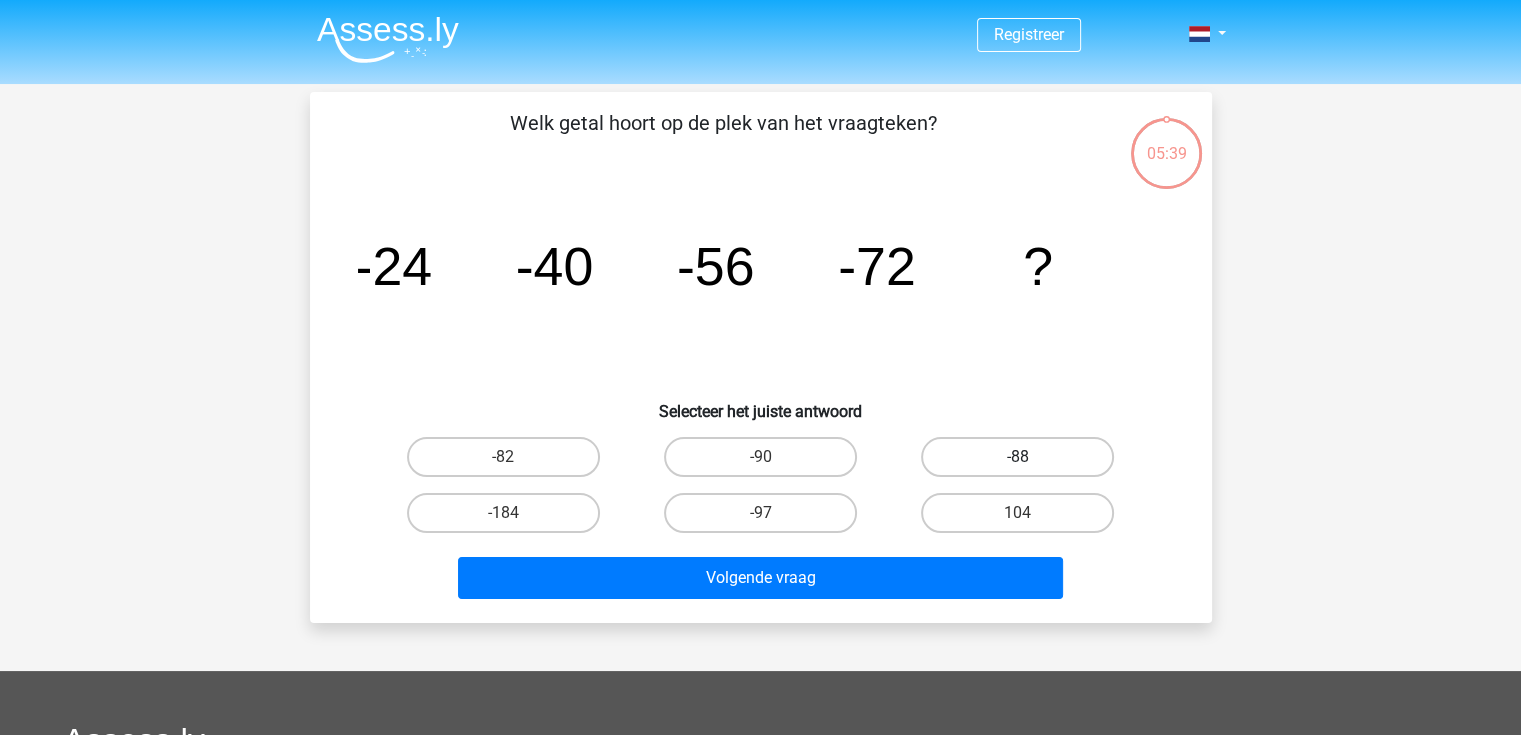 click on "-88" at bounding box center (1017, 457) 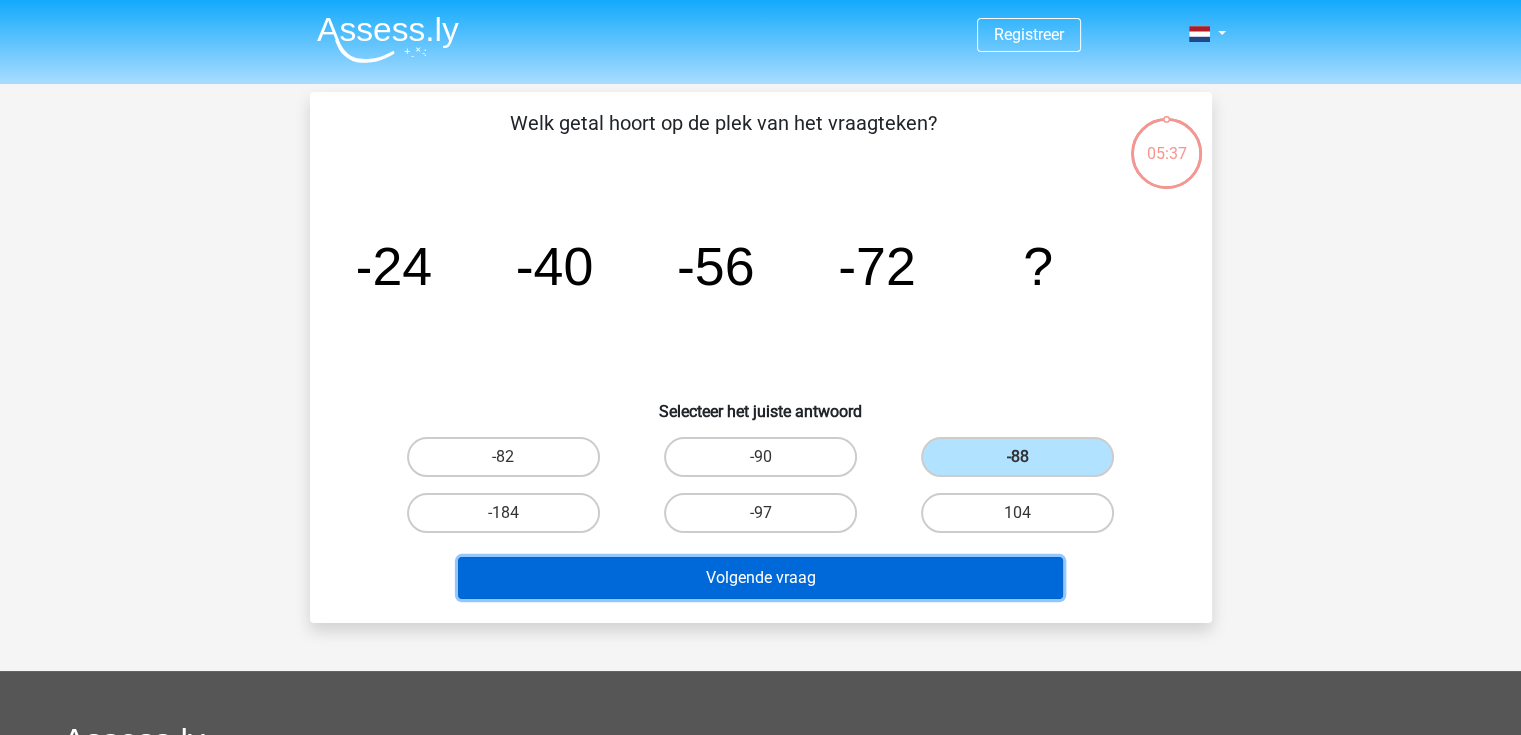 click on "Volgende vraag" at bounding box center [760, 578] 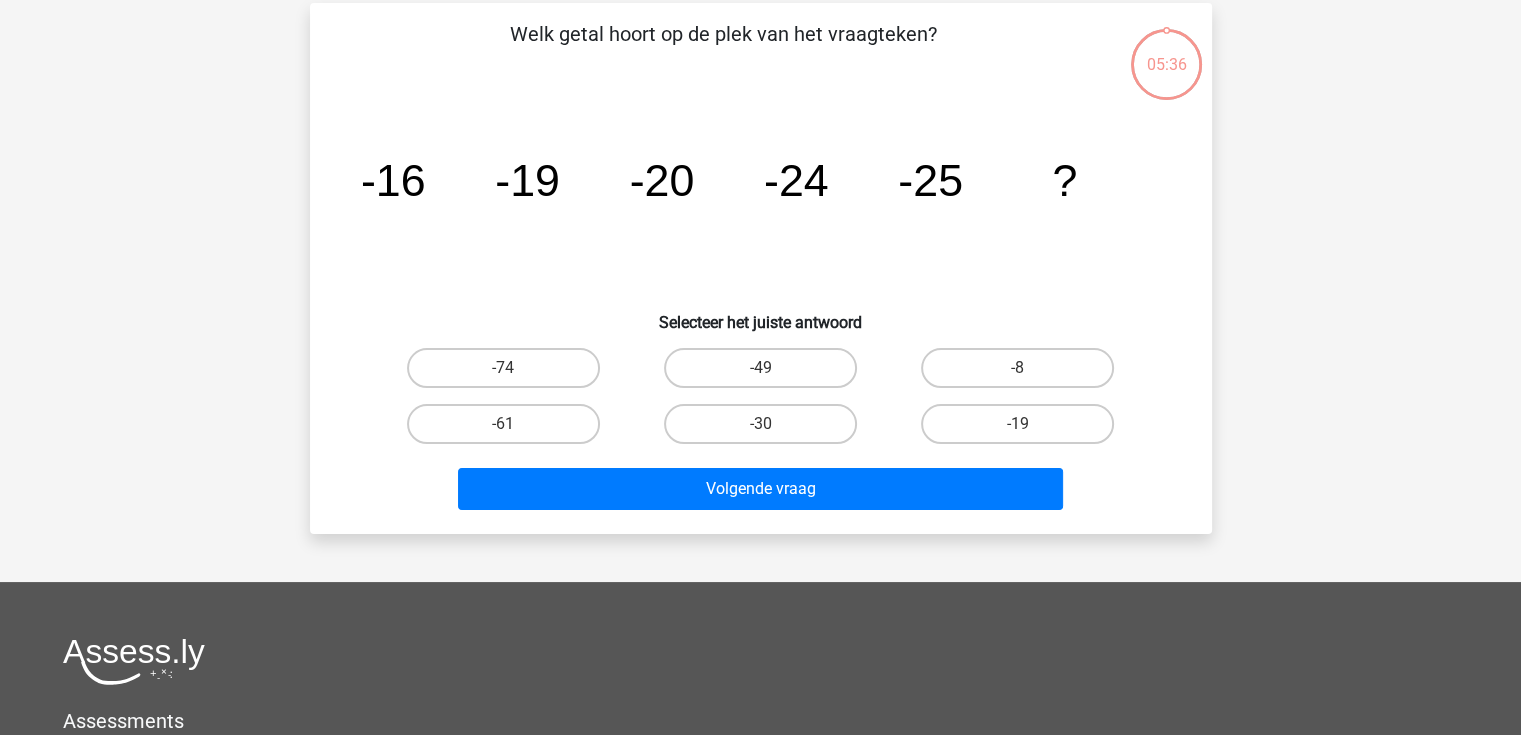 scroll, scrollTop: 92, scrollLeft: 0, axis: vertical 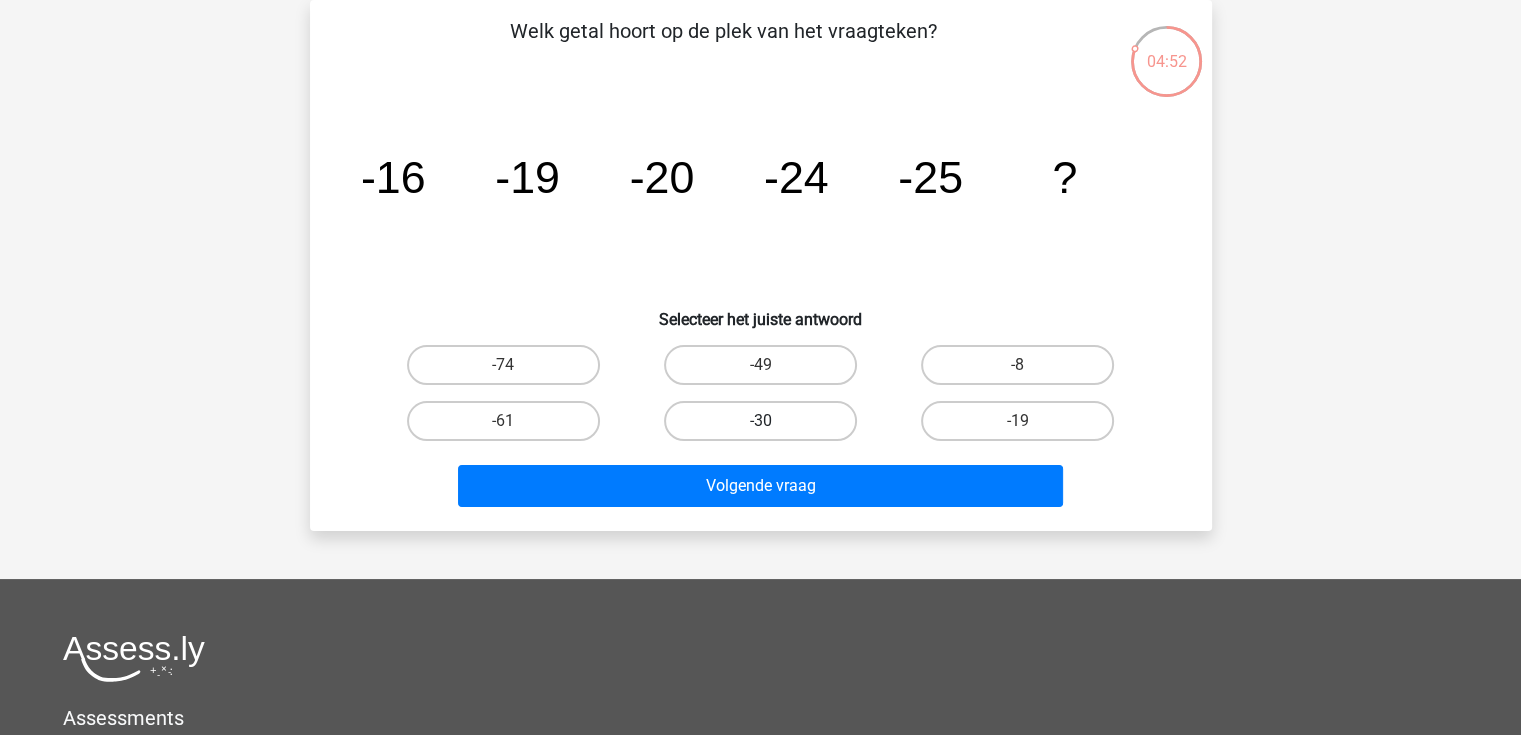 click on "-30" at bounding box center [760, 421] 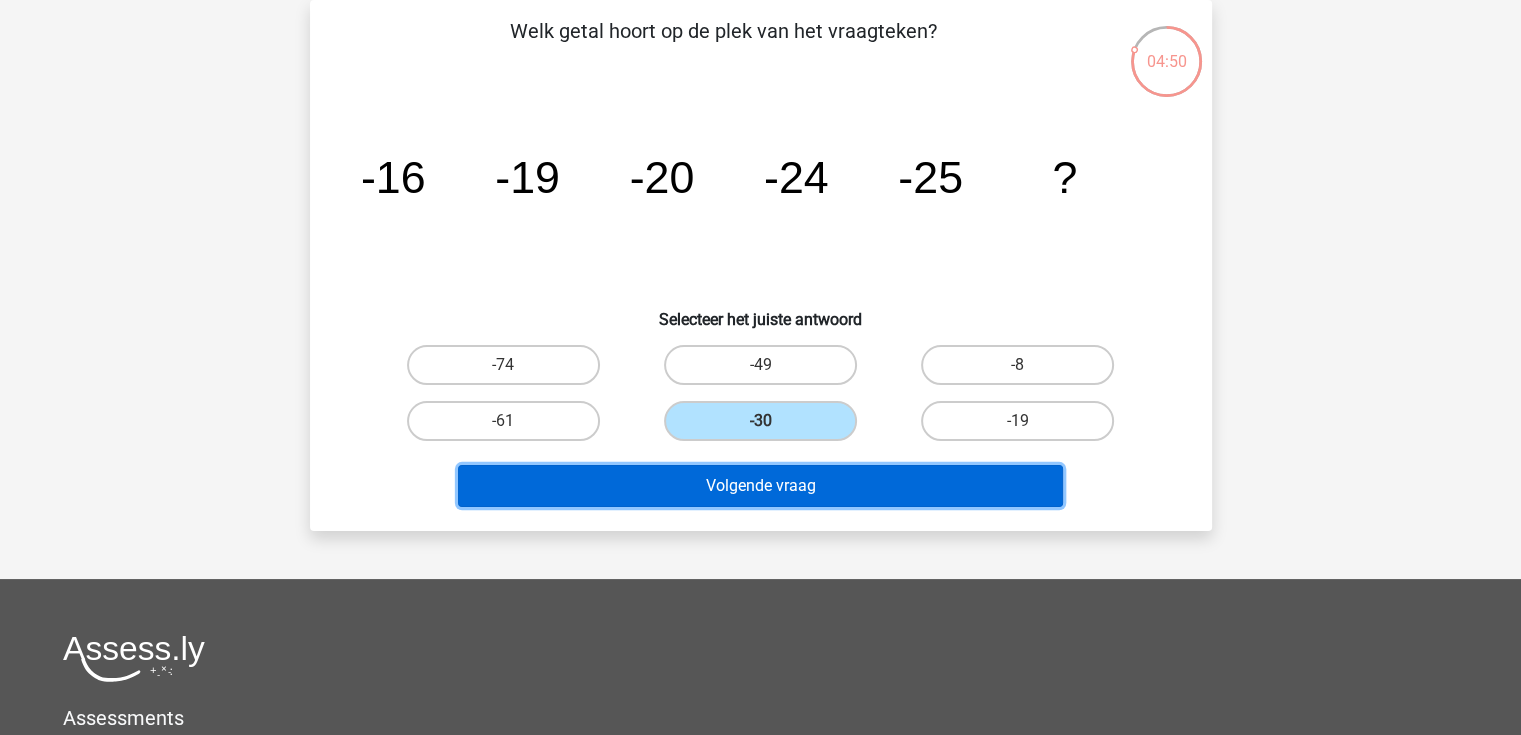 click on "Volgende vraag" at bounding box center (760, 486) 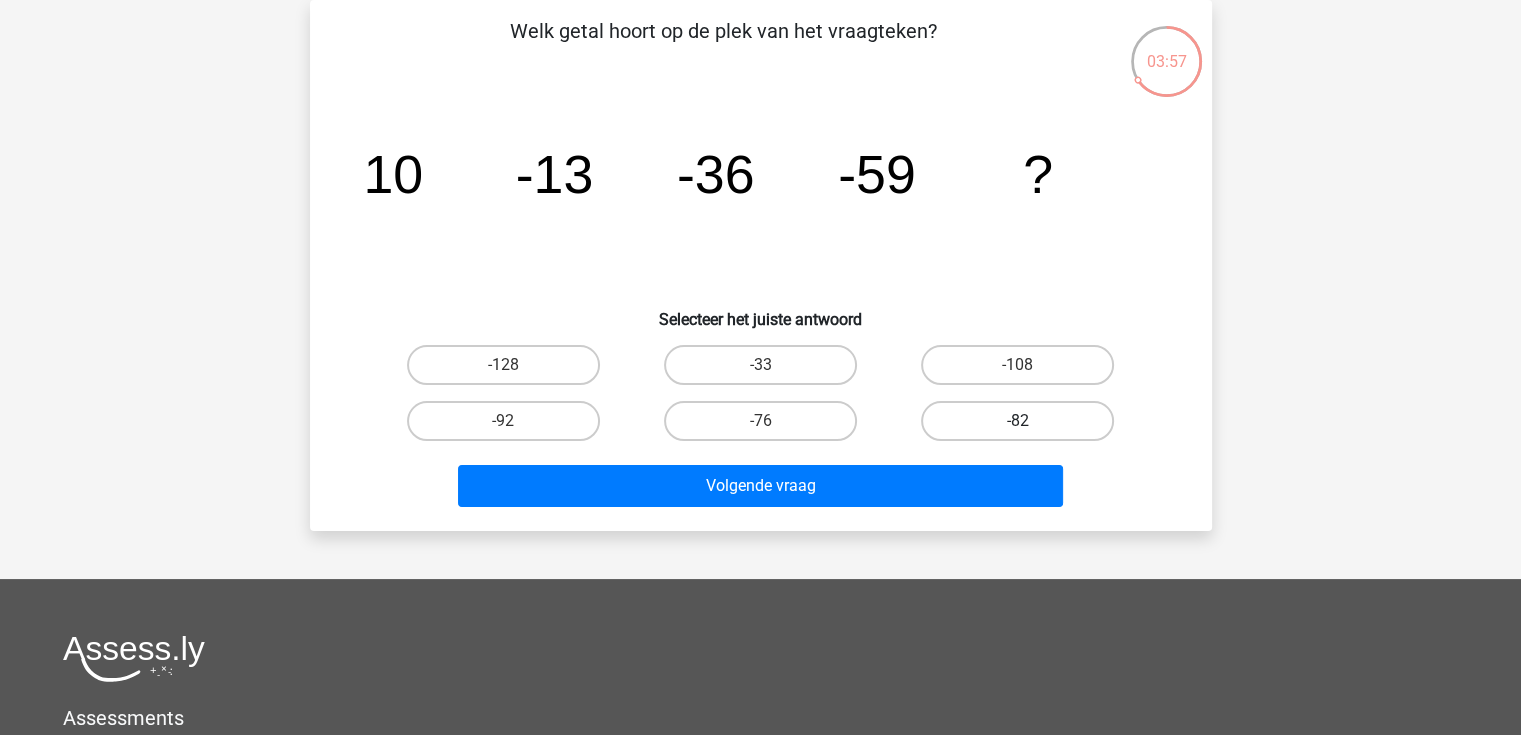 click on "-82" at bounding box center [1017, 421] 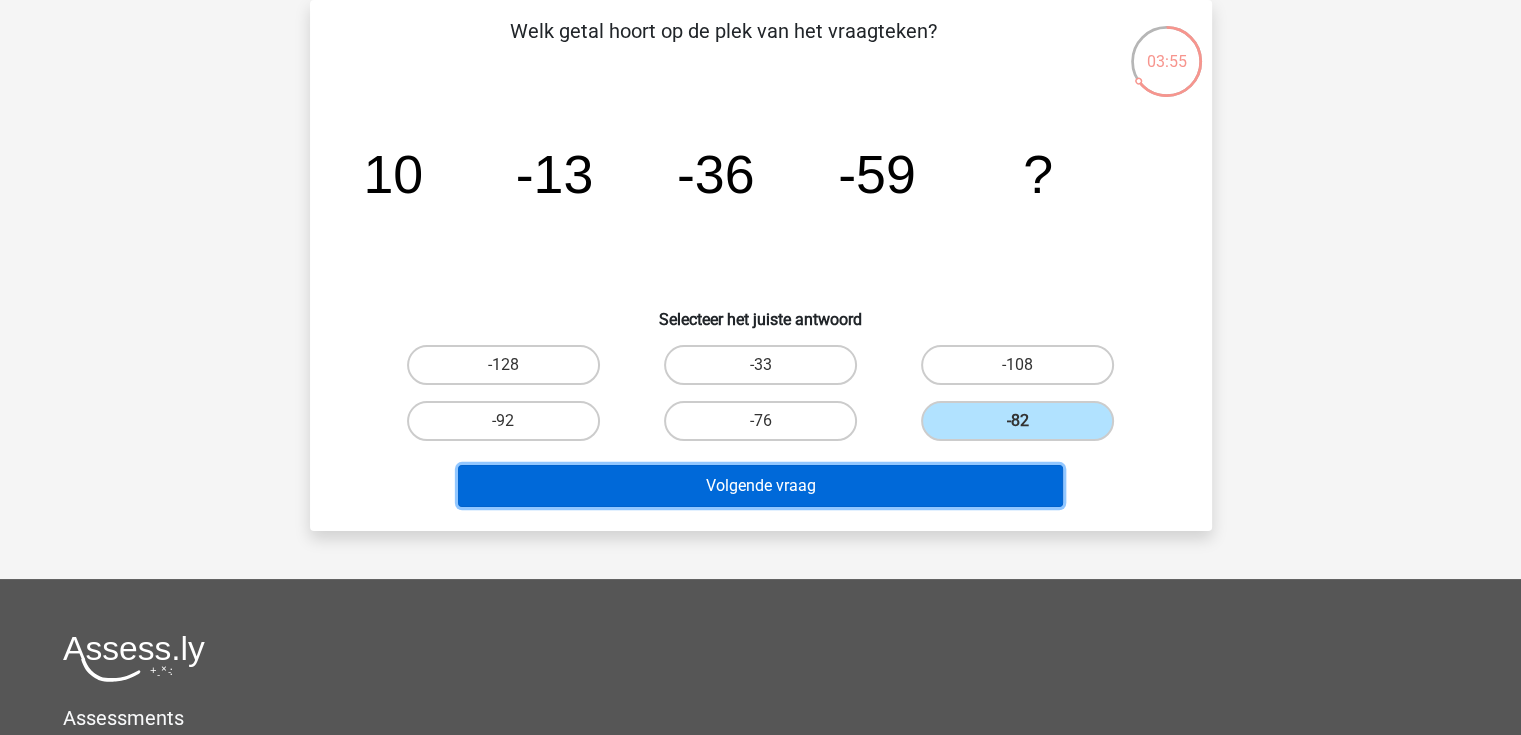 click on "Volgende vraag" at bounding box center (760, 486) 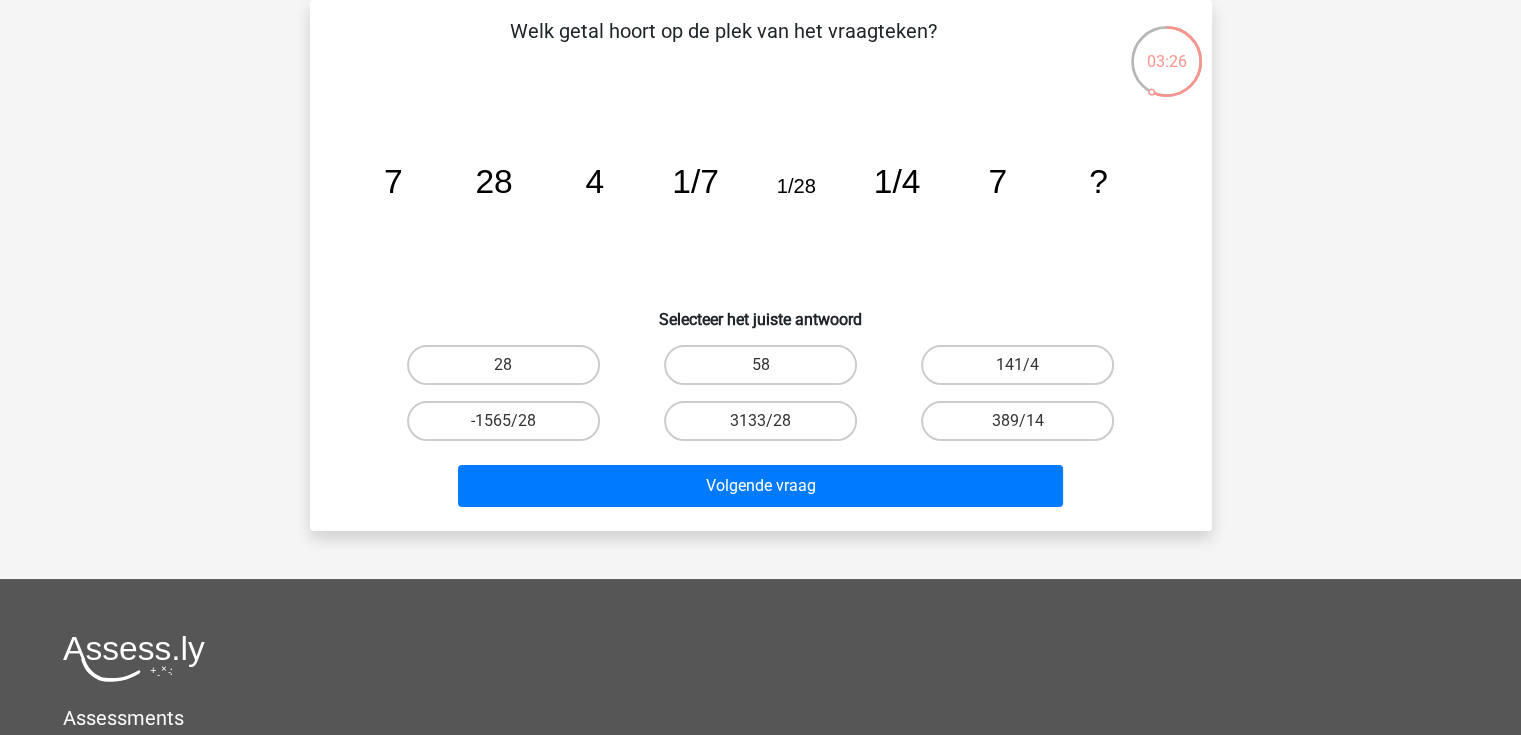 click on "28" at bounding box center (509, 371) 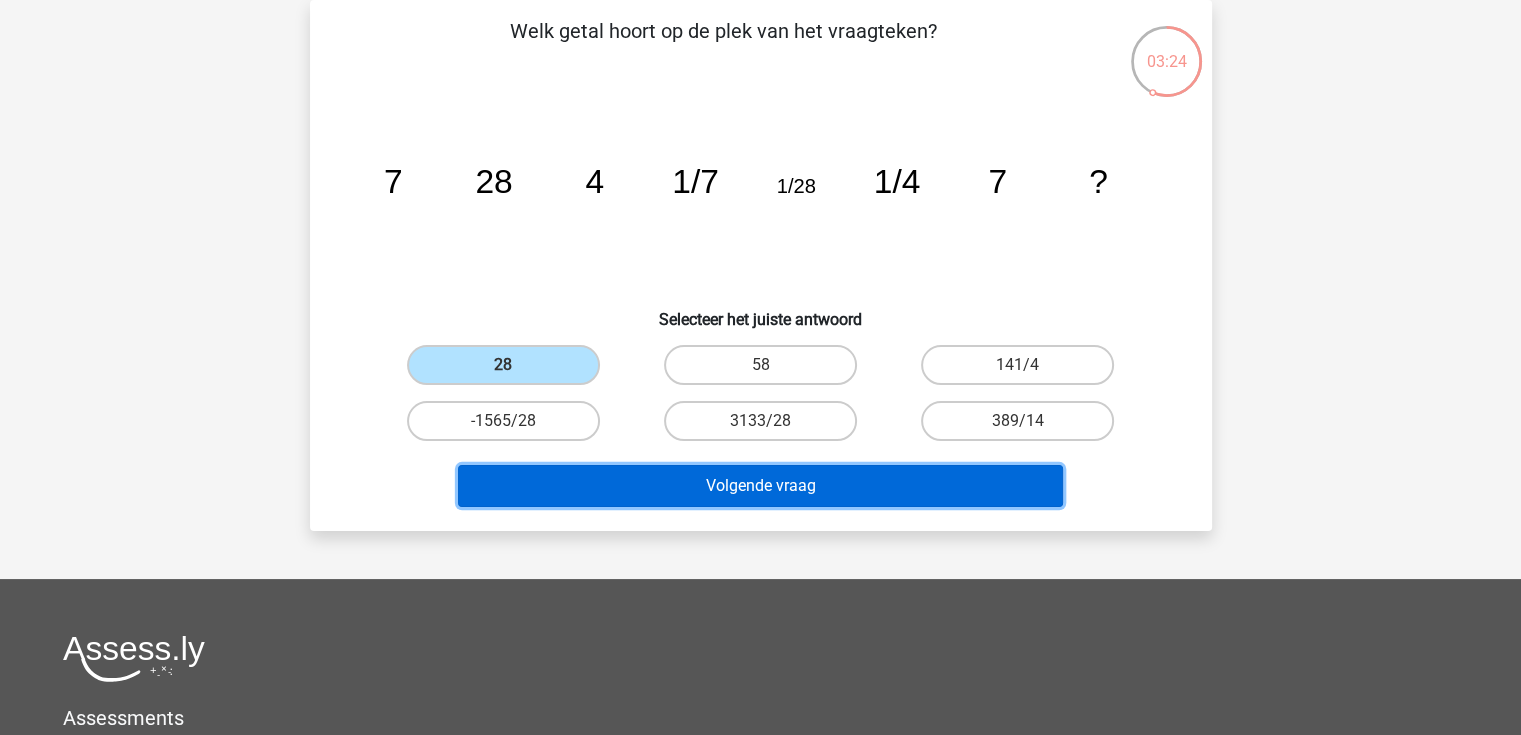 click on "Volgende vraag" at bounding box center [760, 486] 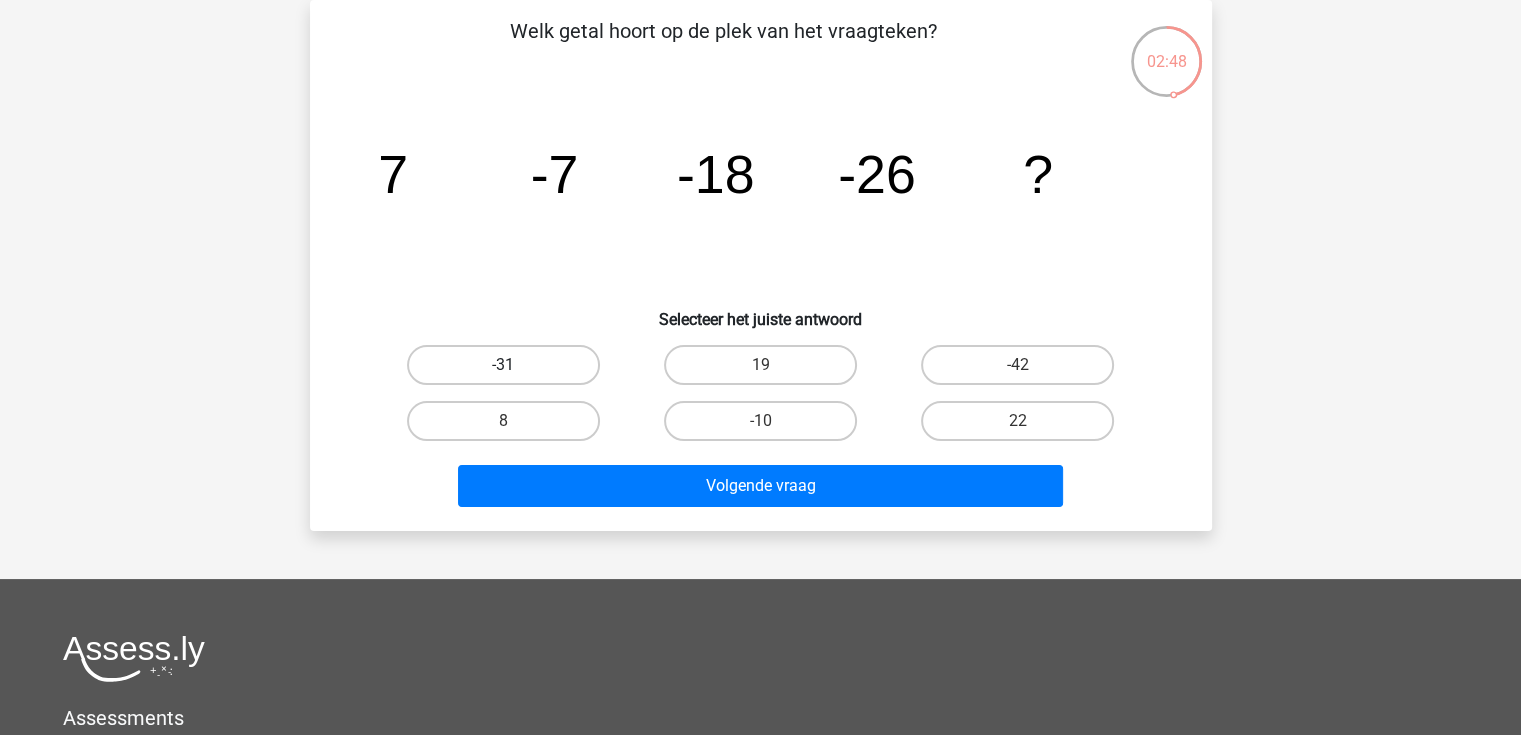 click on "-31" at bounding box center (503, 365) 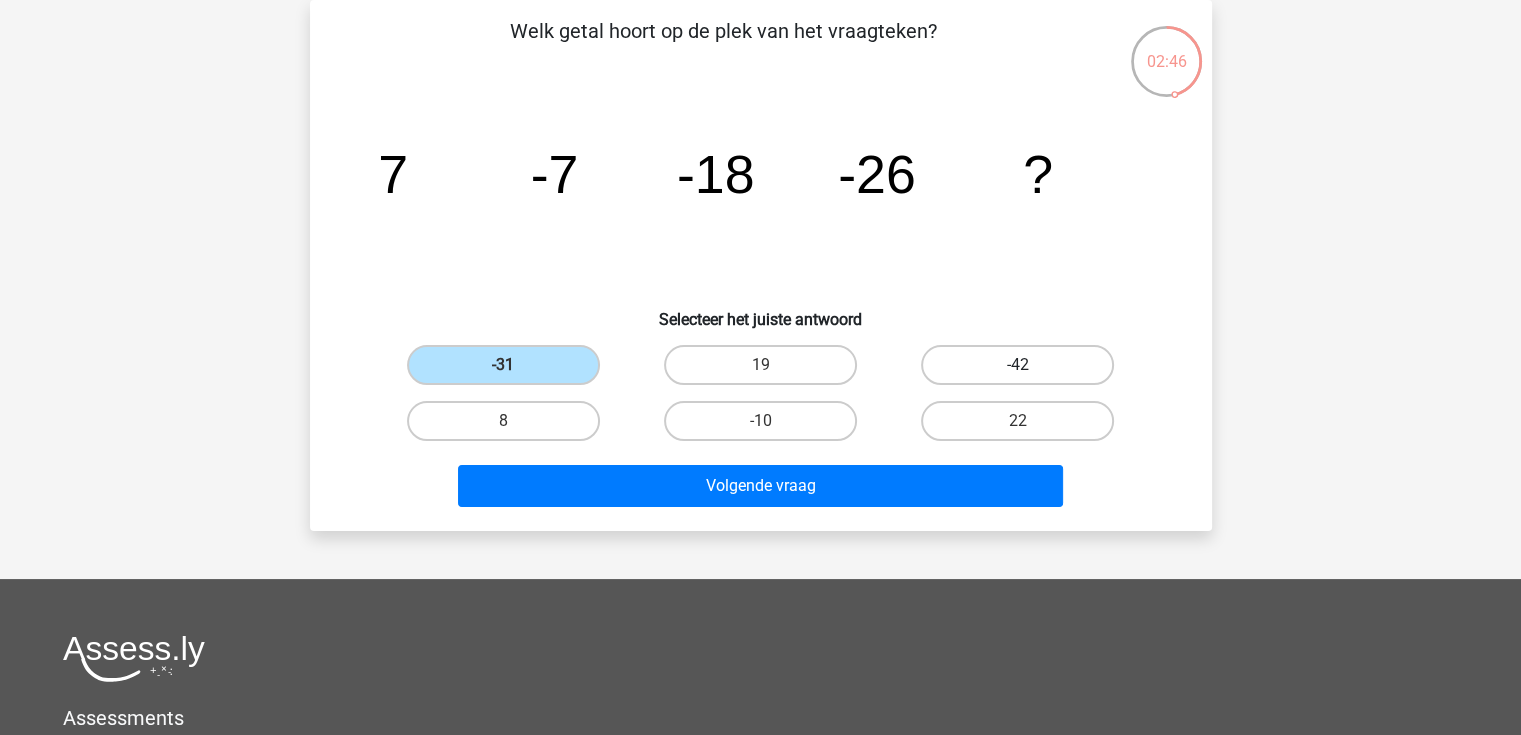 click on "-42" at bounding box center (1017, 365) 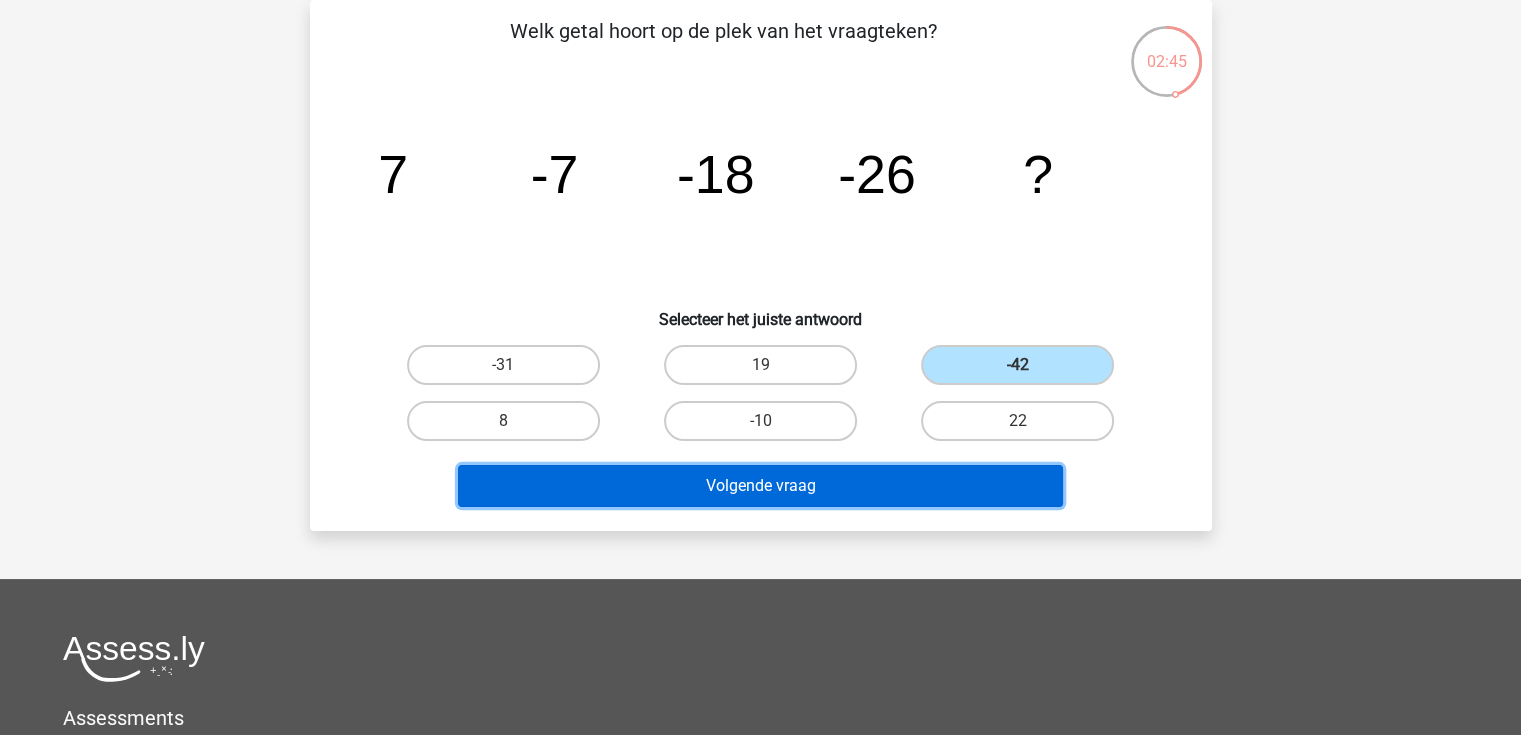 click on "Volgende vraag" at bounding box center [760, 486] 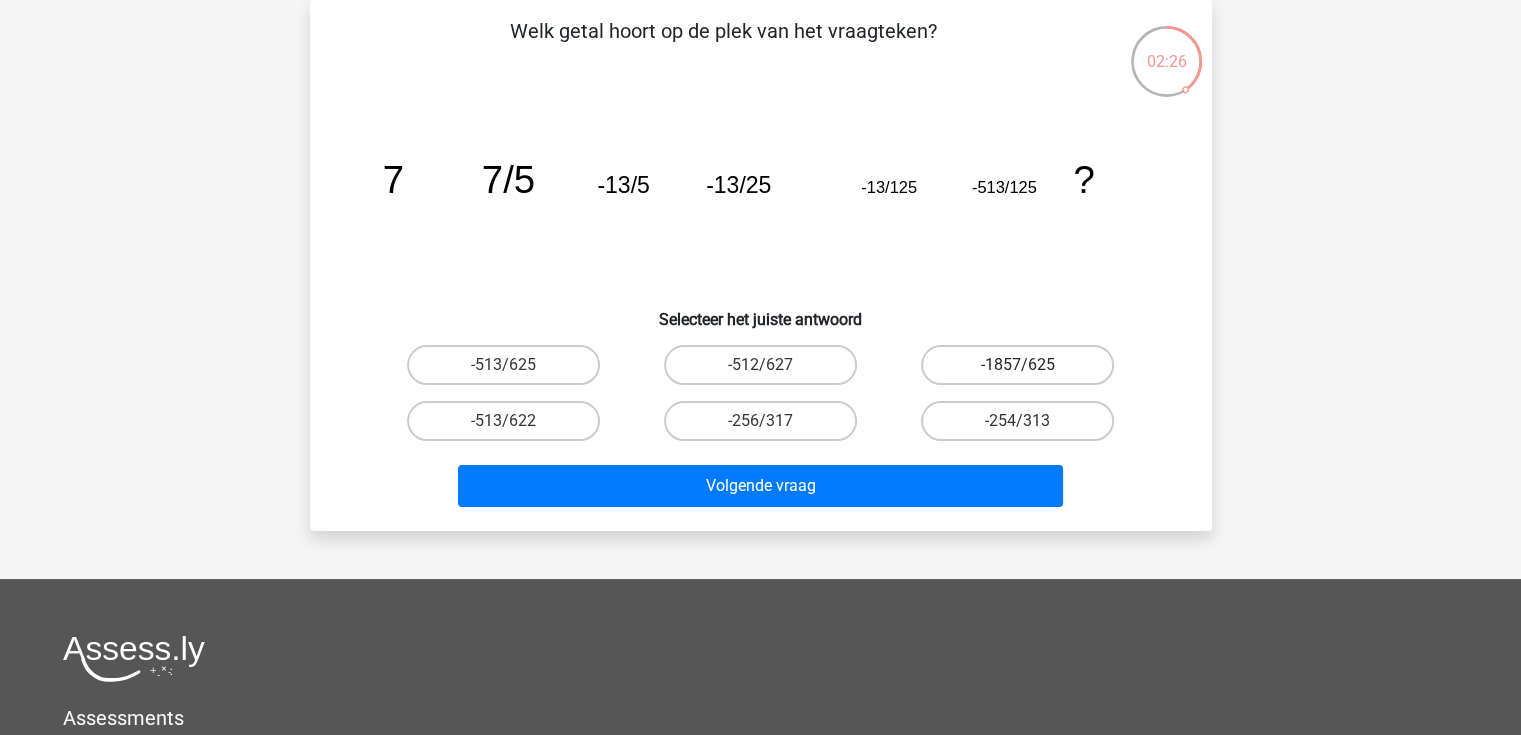 click on "-1857/625" at bounding box center (1017, 365) 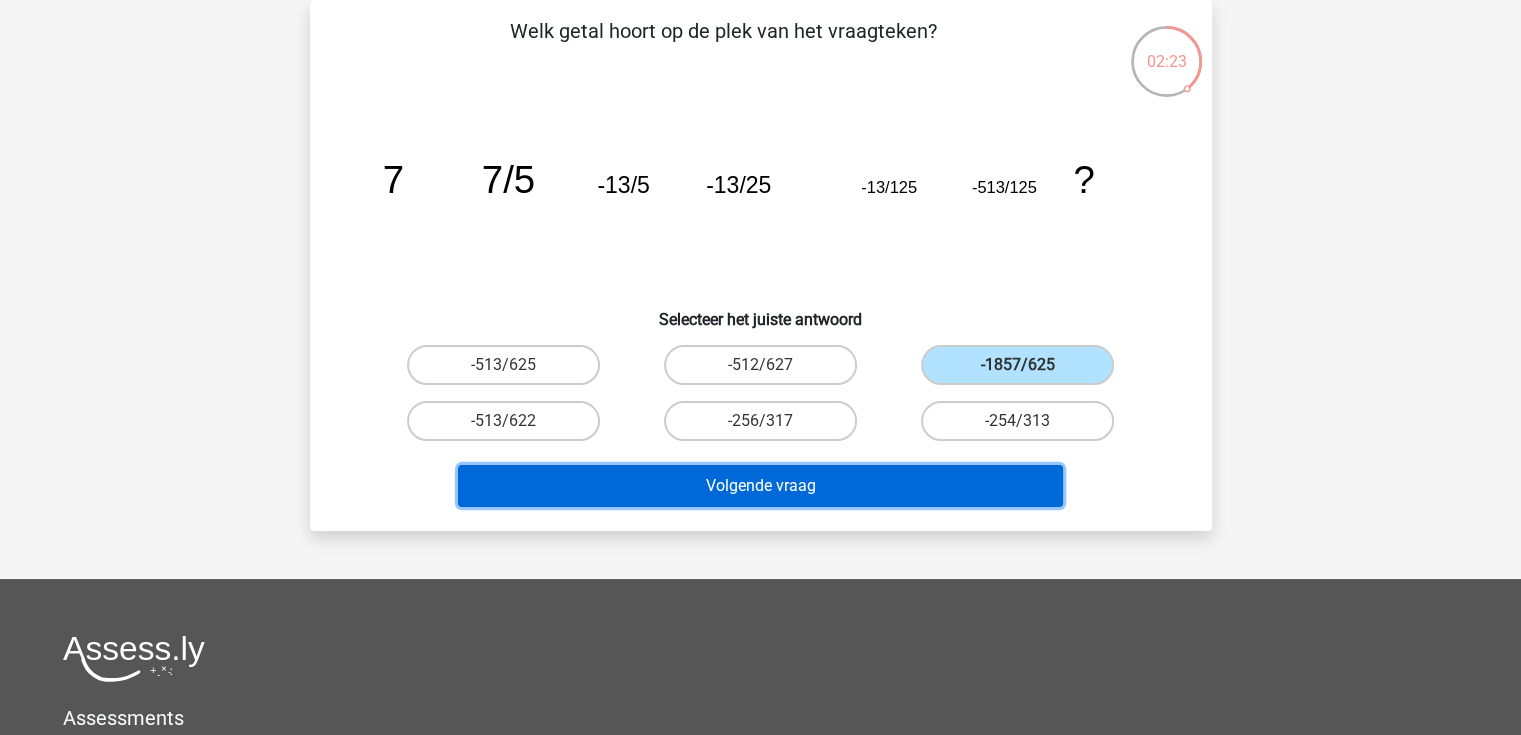 click on "Volgende vraag" at bounding box center [760, 486] 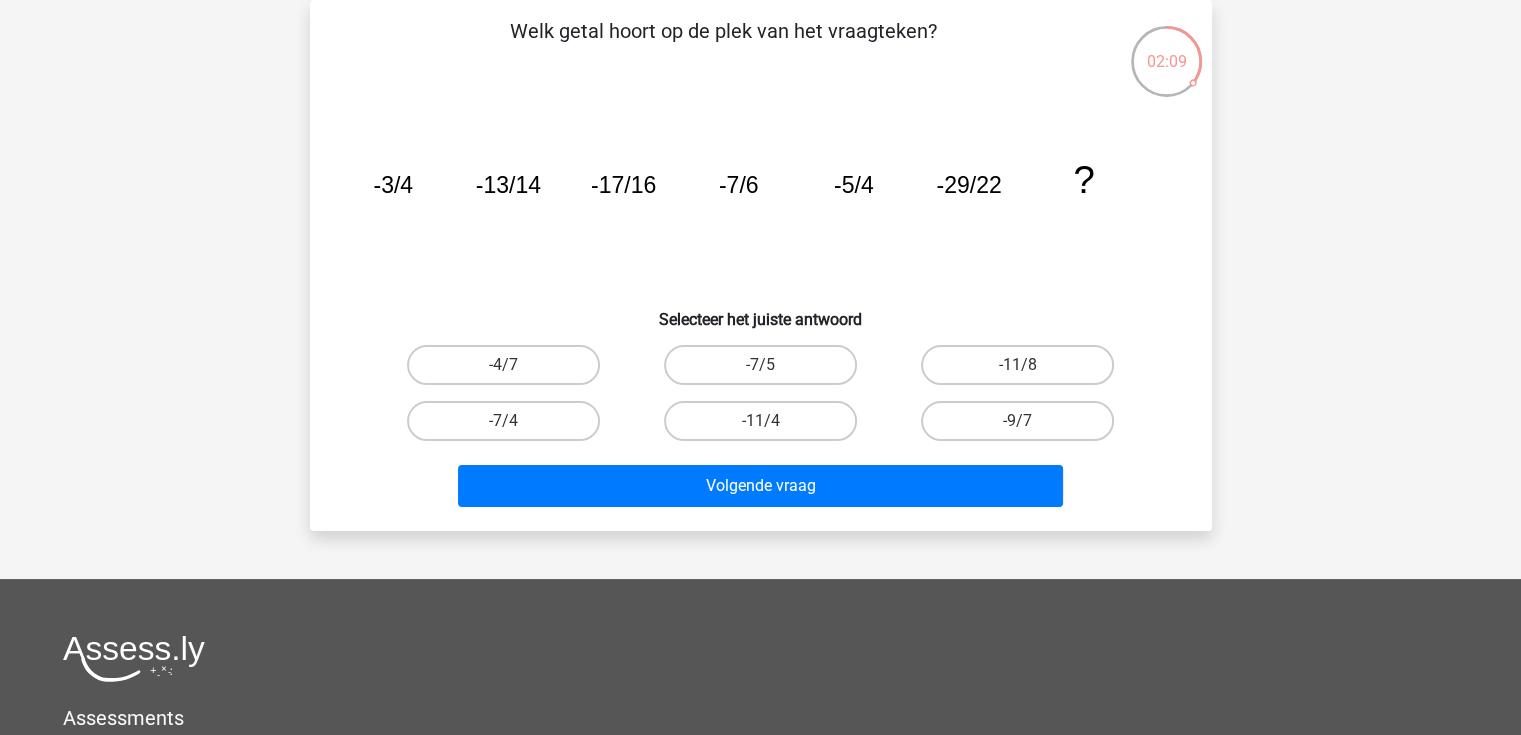 click on "-11/4" at bounding box center [766, 427] 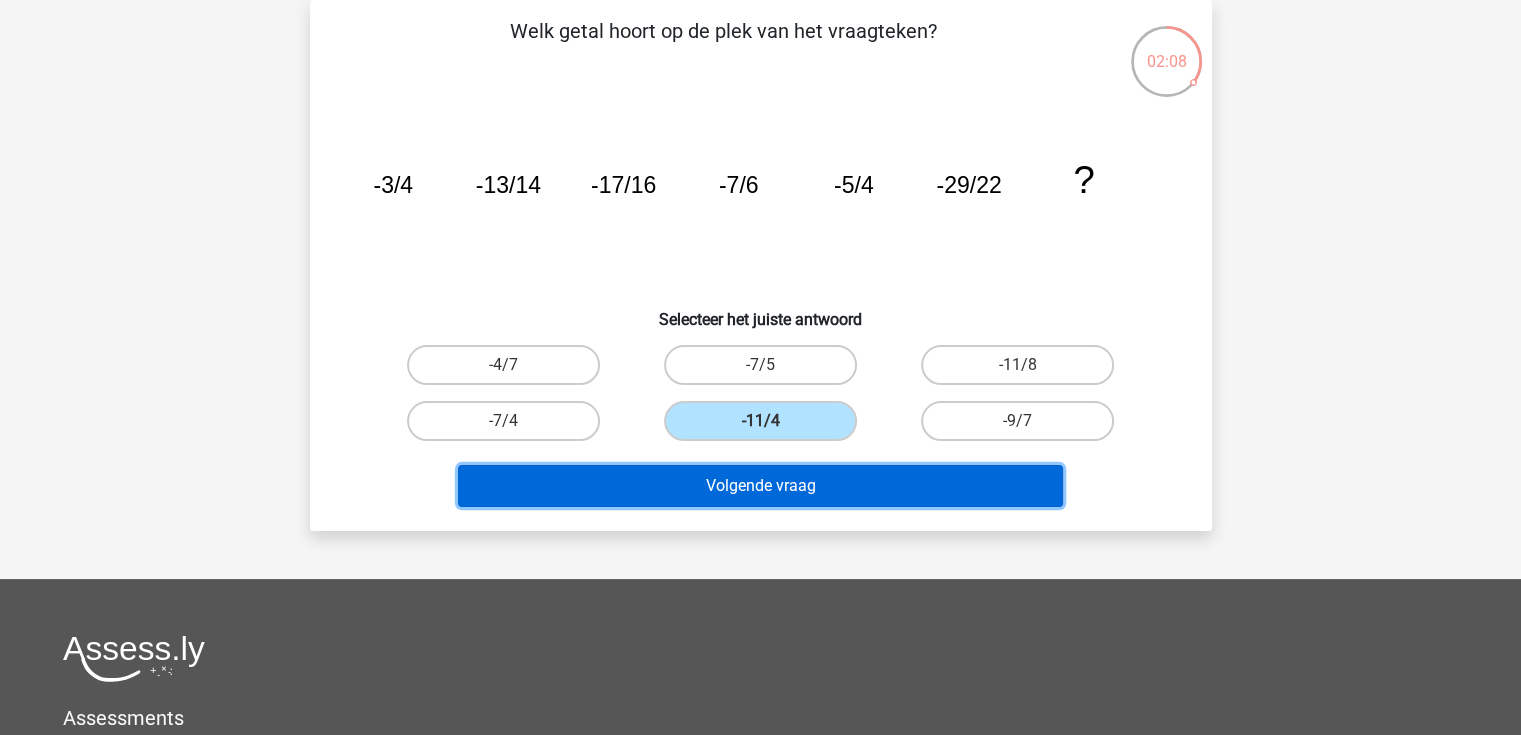 click on "Volgende vraag" at bounding box center (760, 486) 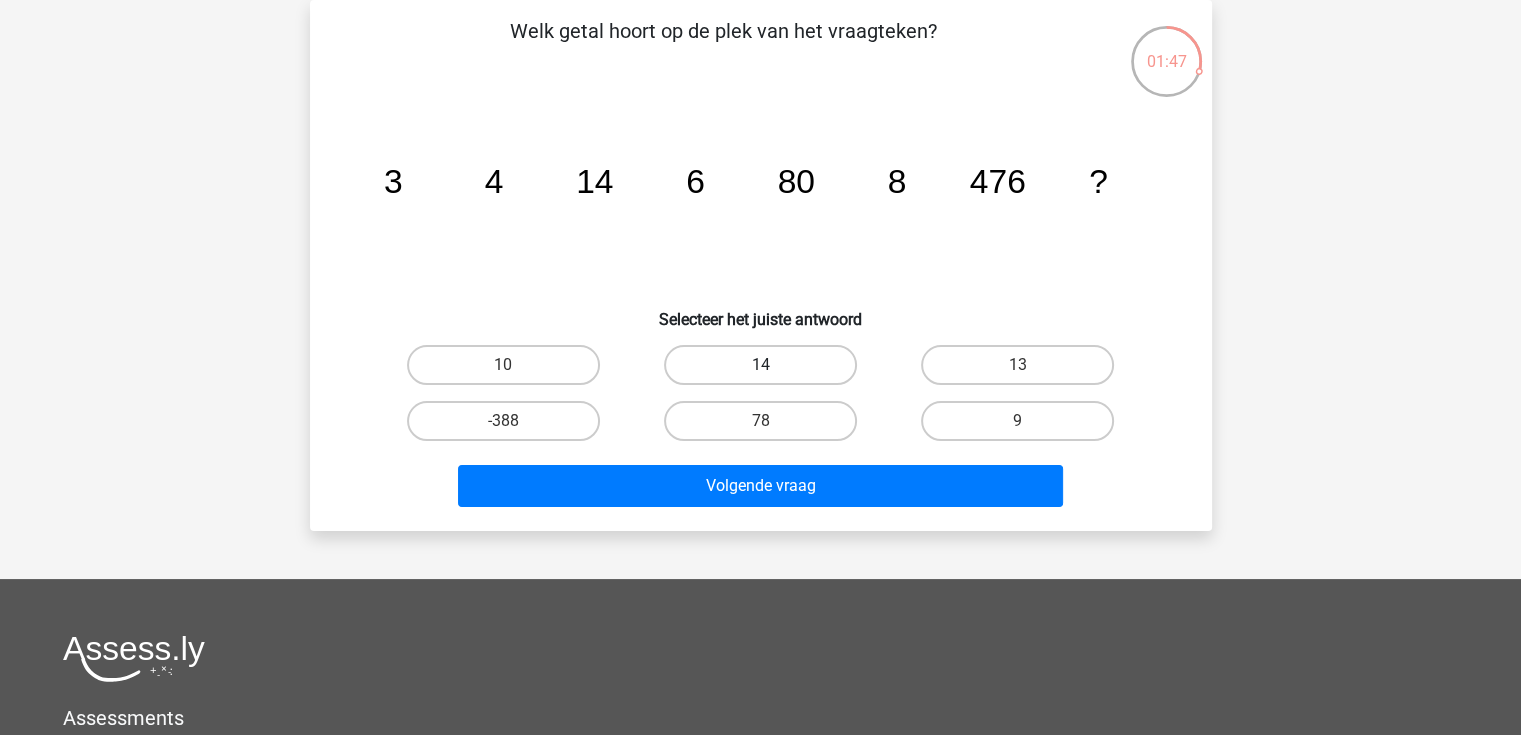 click on "14" at bounding box center (760, 365) 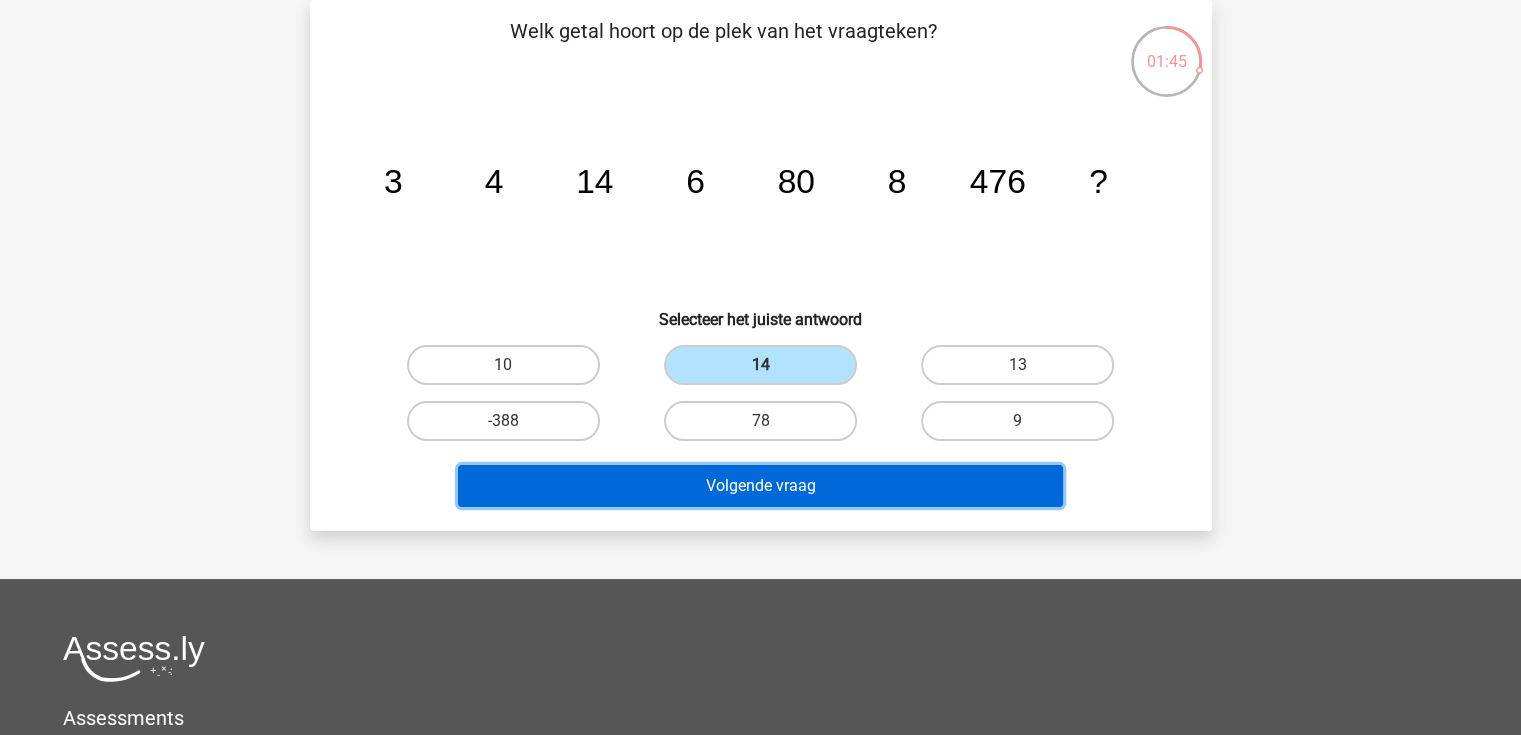 click on "Volgende vraag" at bounding box center (760, 486) 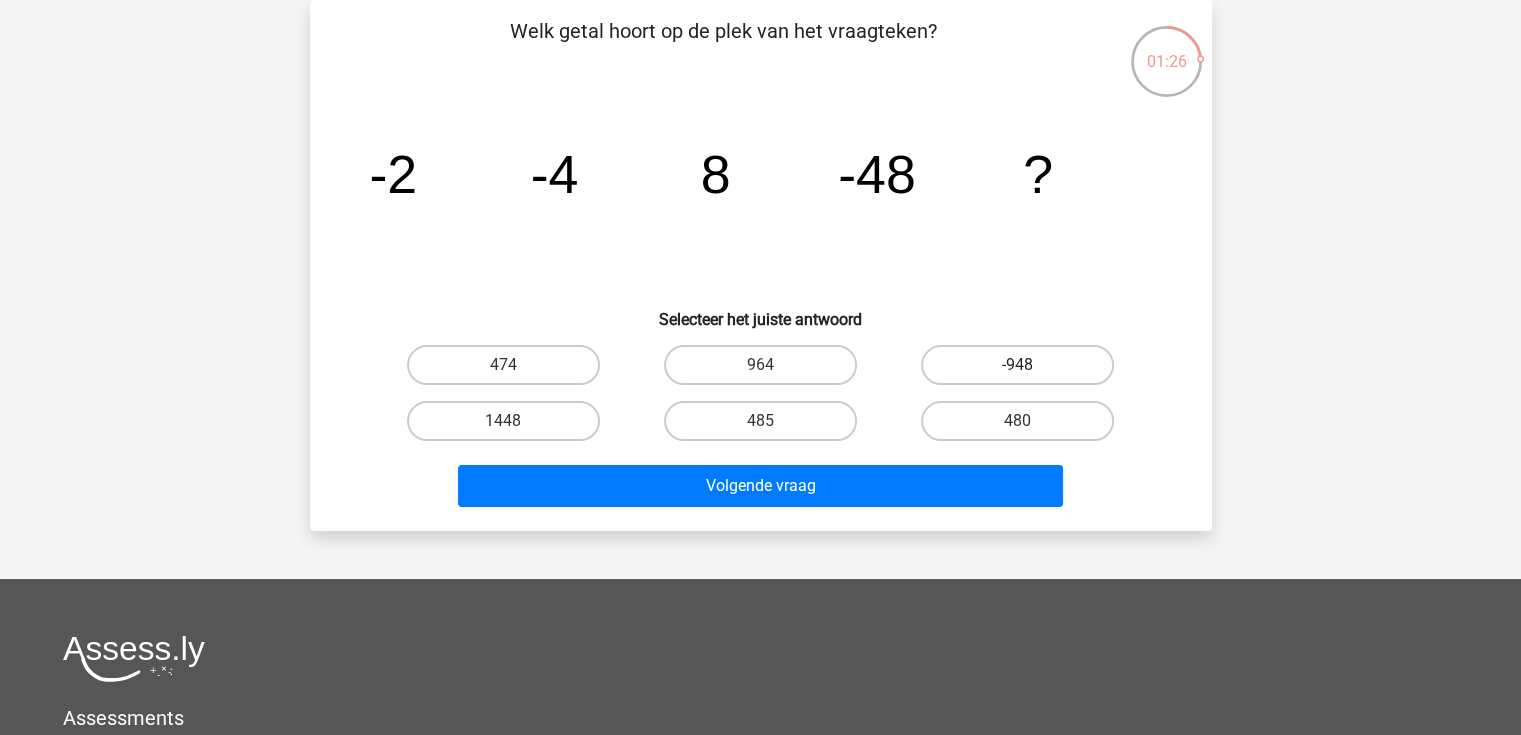 click on "-948" at bounding box center (1017, 365) 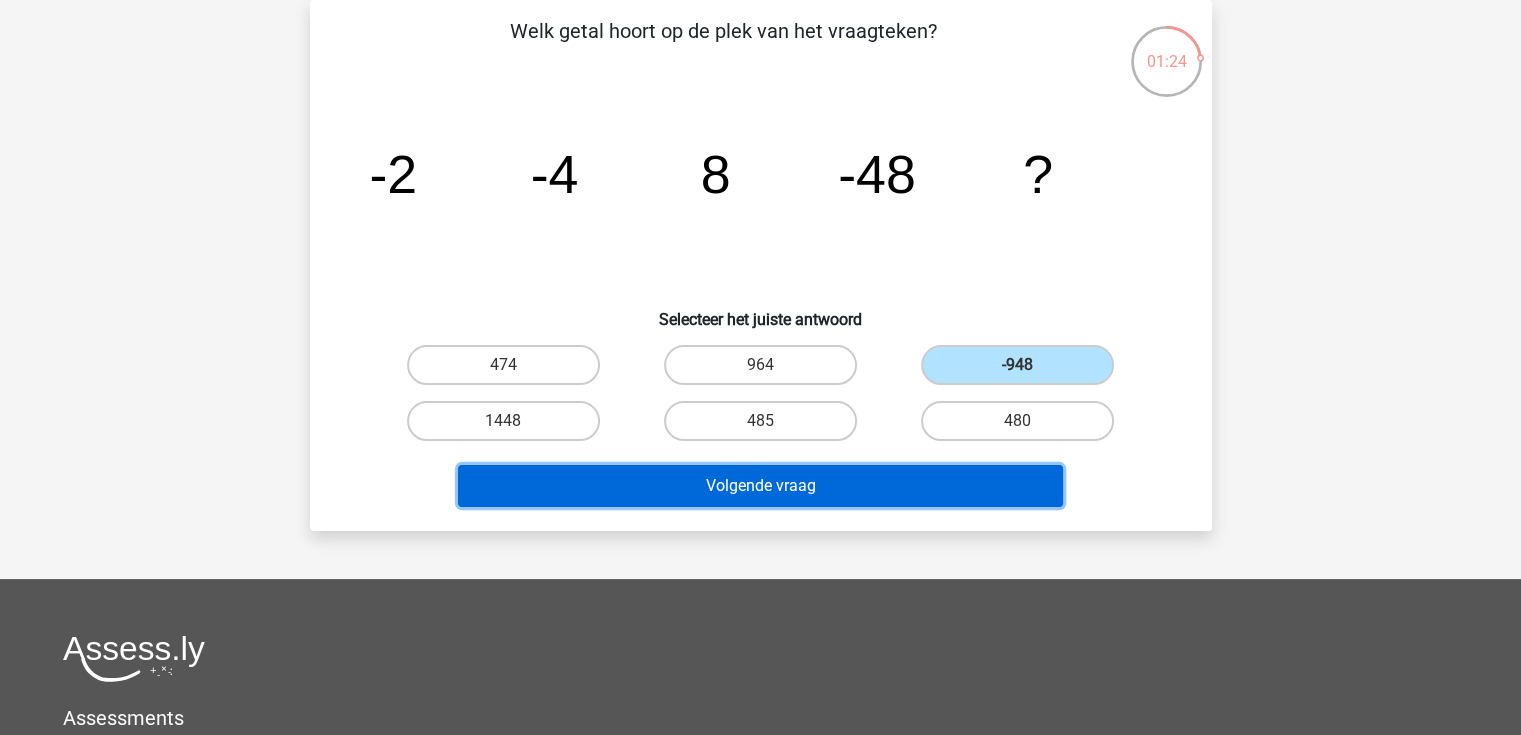 click on "Volgende vraag" at bounding box center (760, 486) 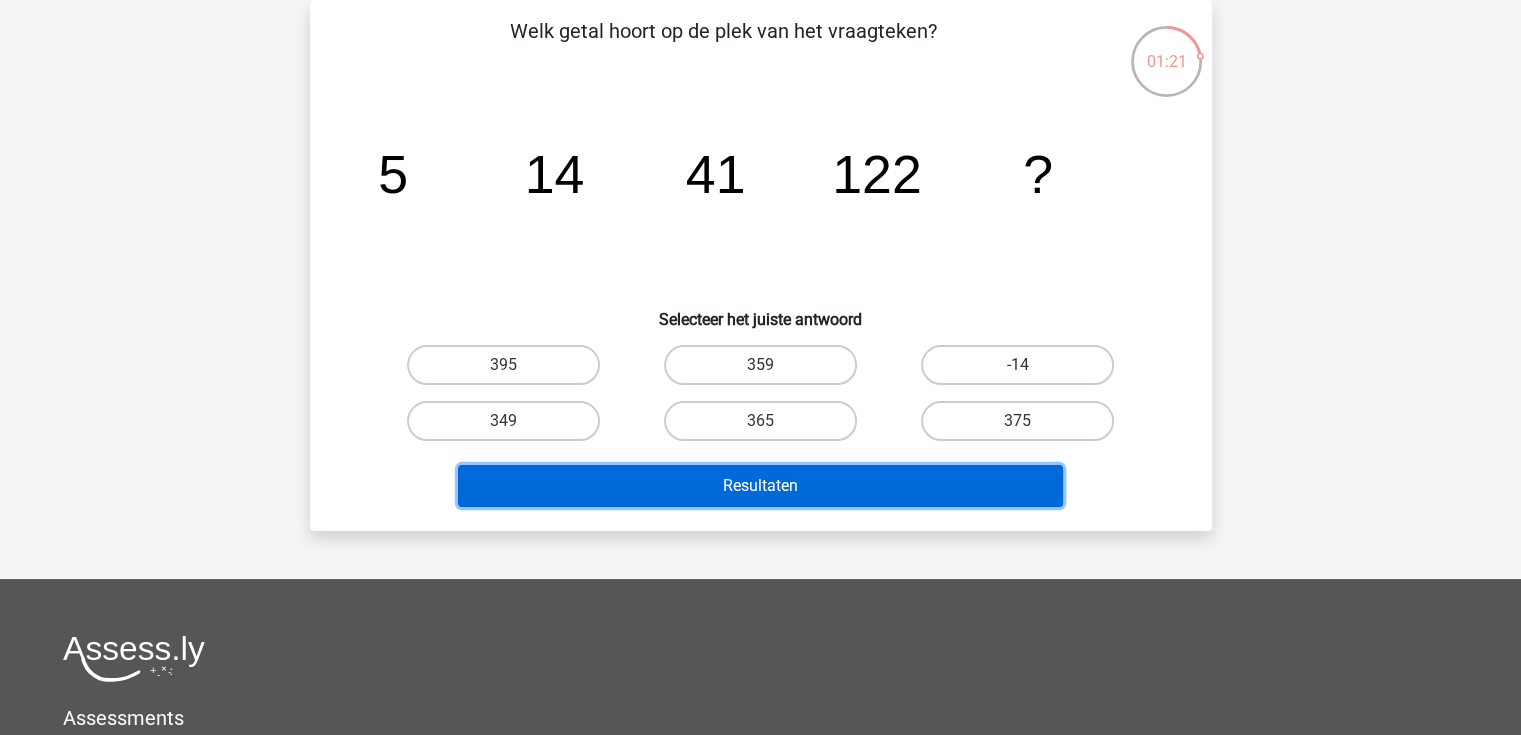 click on "Resultaten" at bounding box center (760, 486) 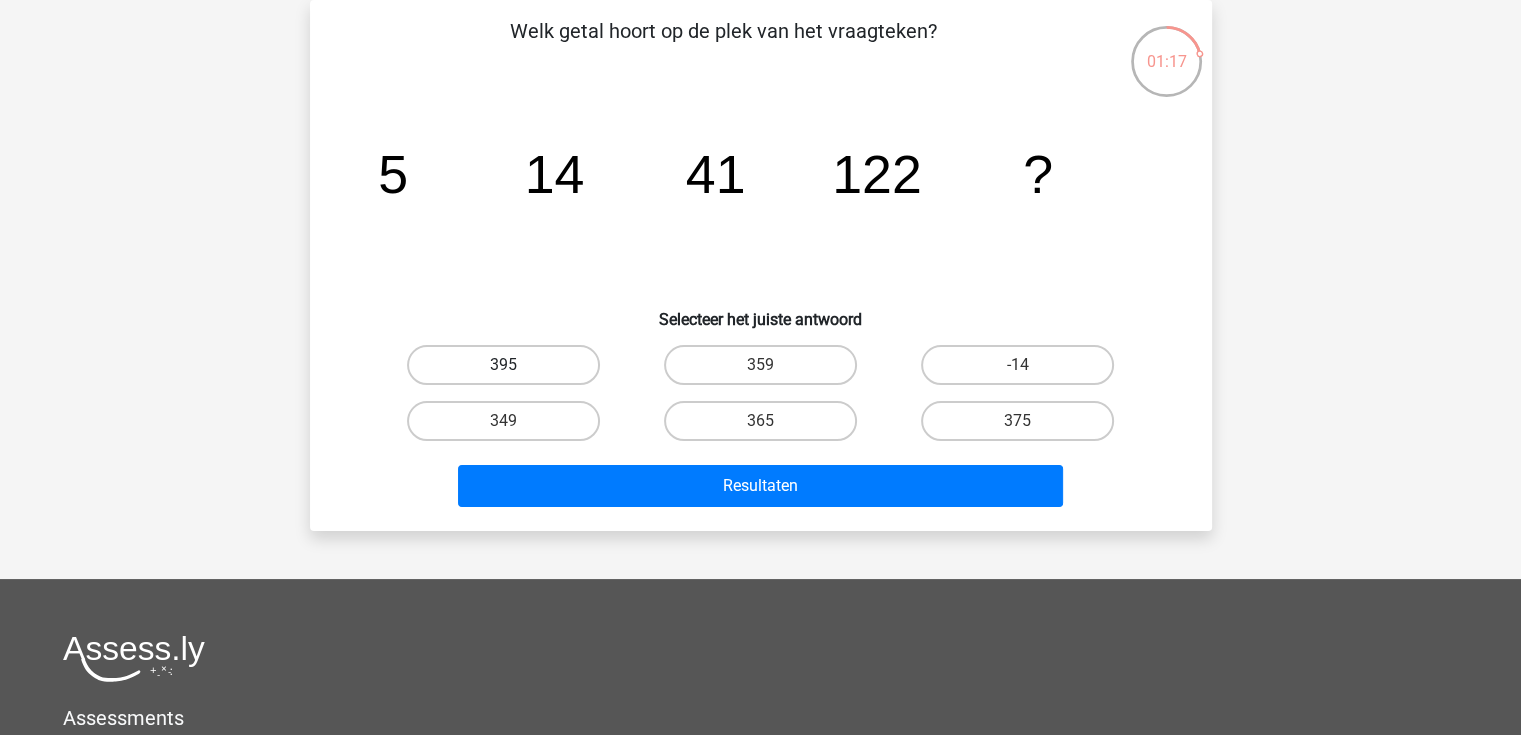 click on "395" at bounding box center (503, 365) 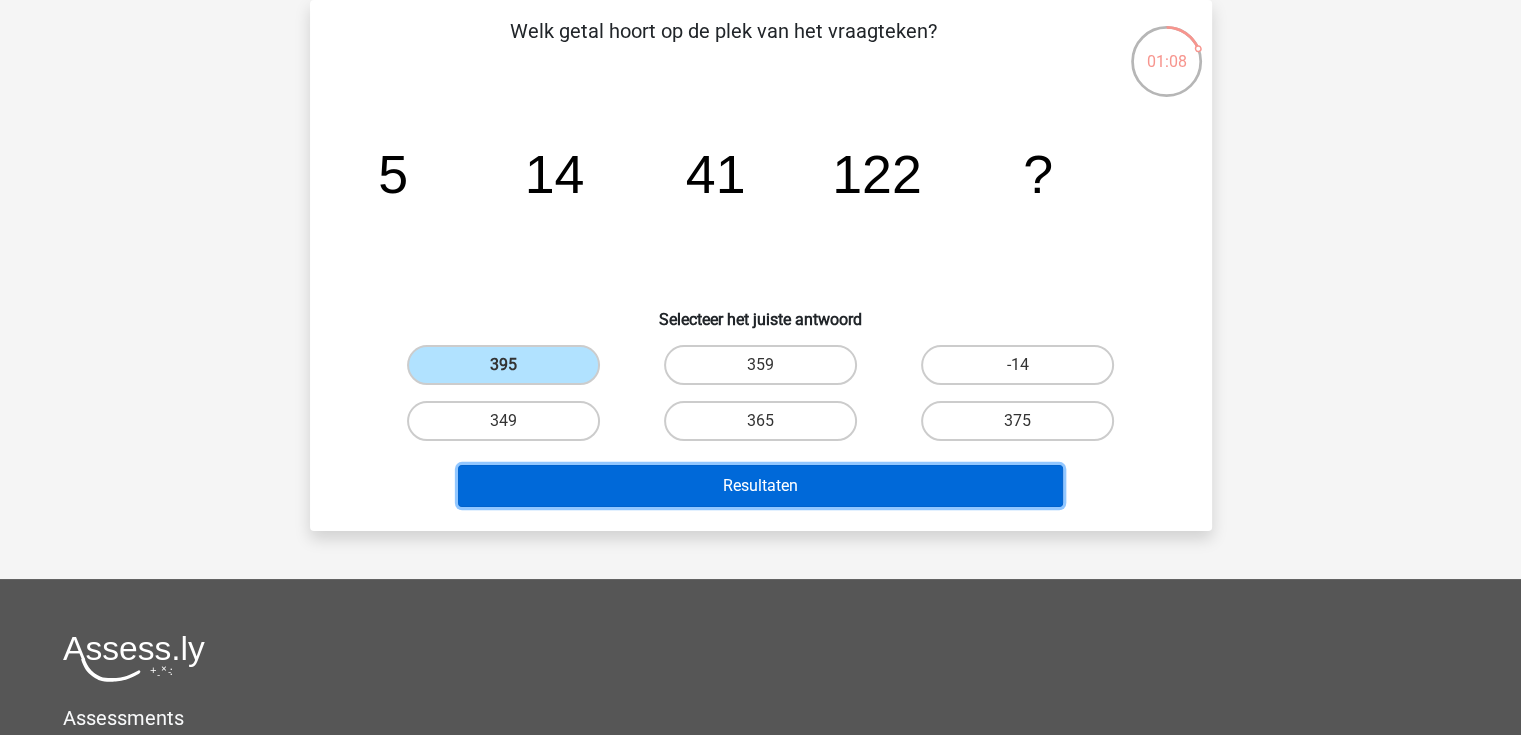 click on "Resultaten" at bounding box center [760, 486] 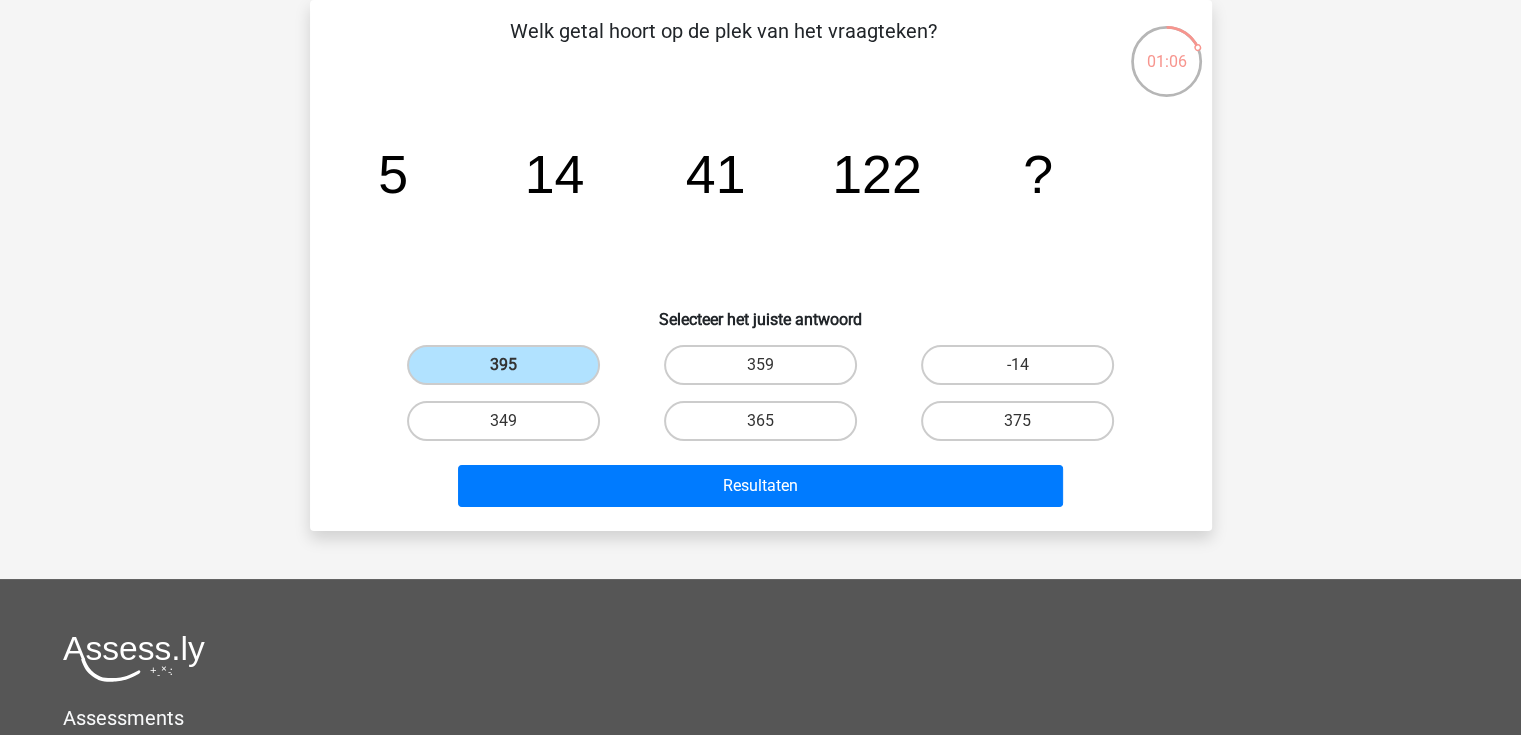click on "395" at bounding box center [509, 371] 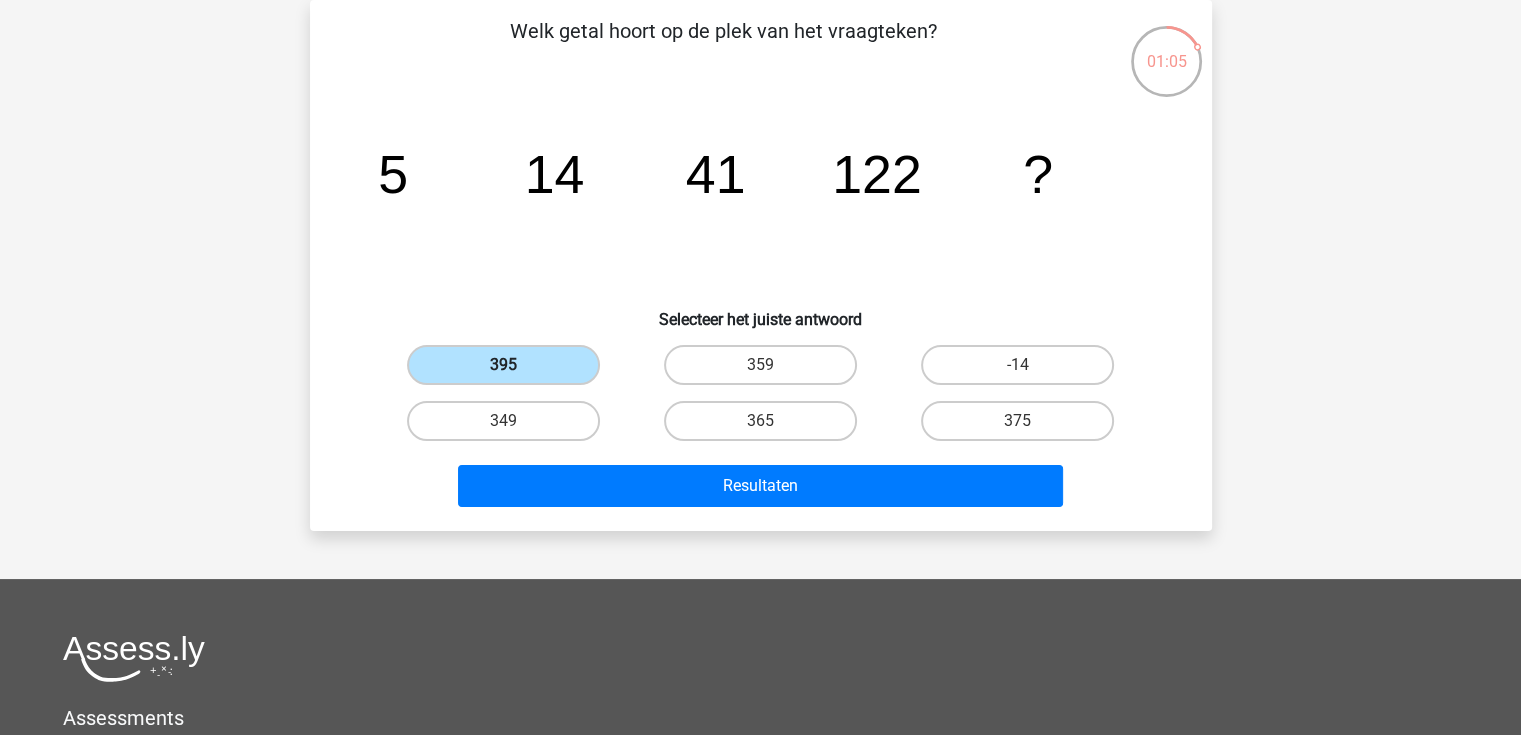 click on "395" at bounding box center [503, 365] 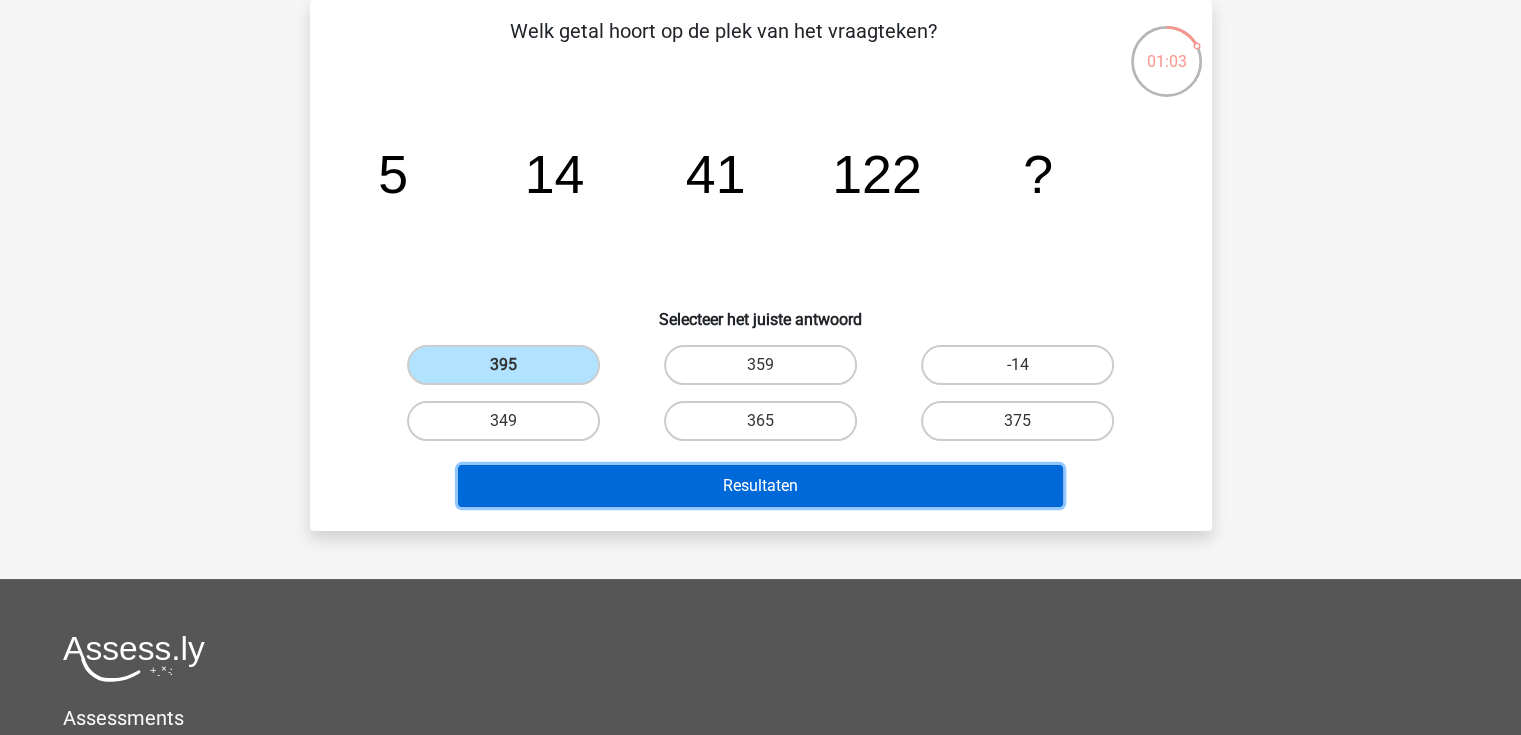 click on "Resultaten" at bounding box center [760, 486] 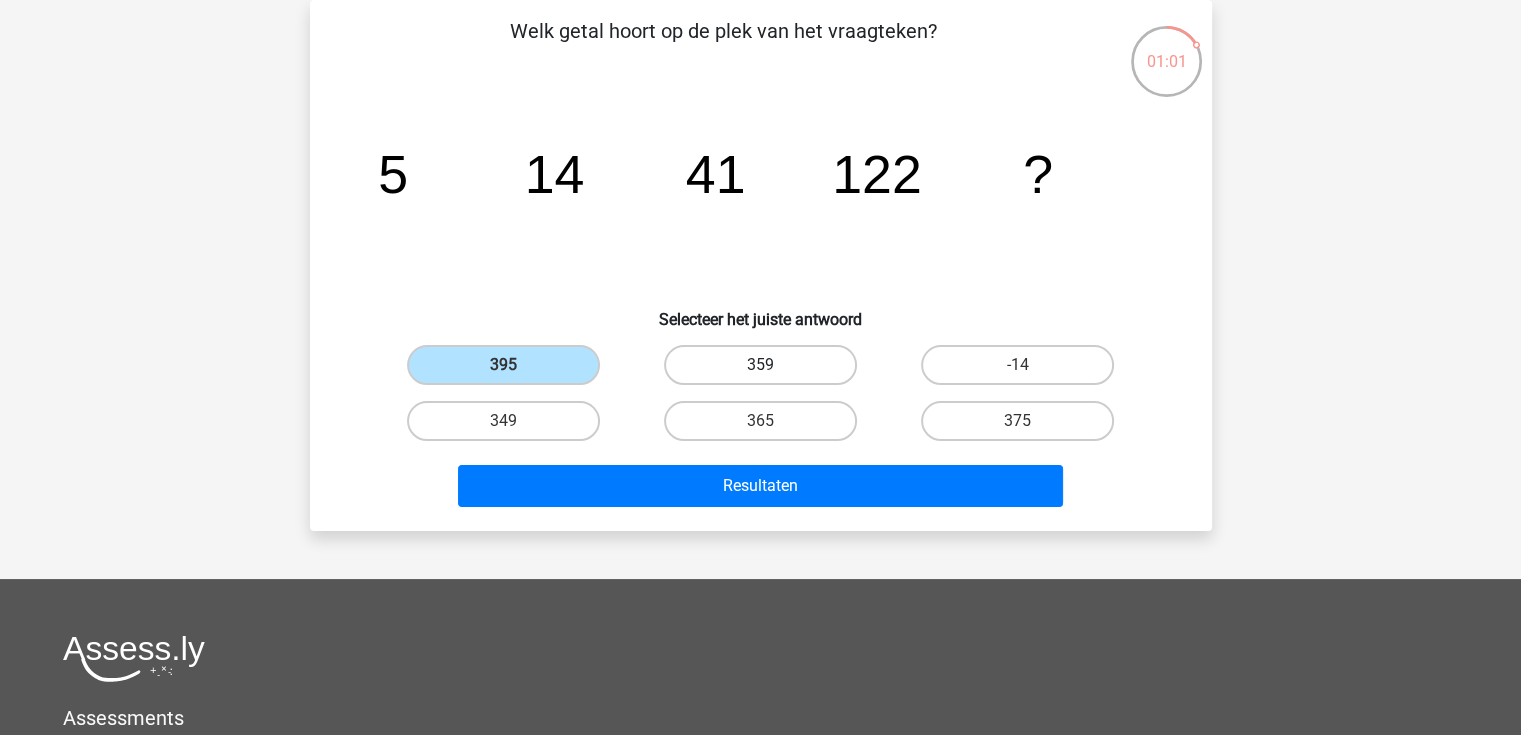 click on "359" at bounding box center (760, 365) 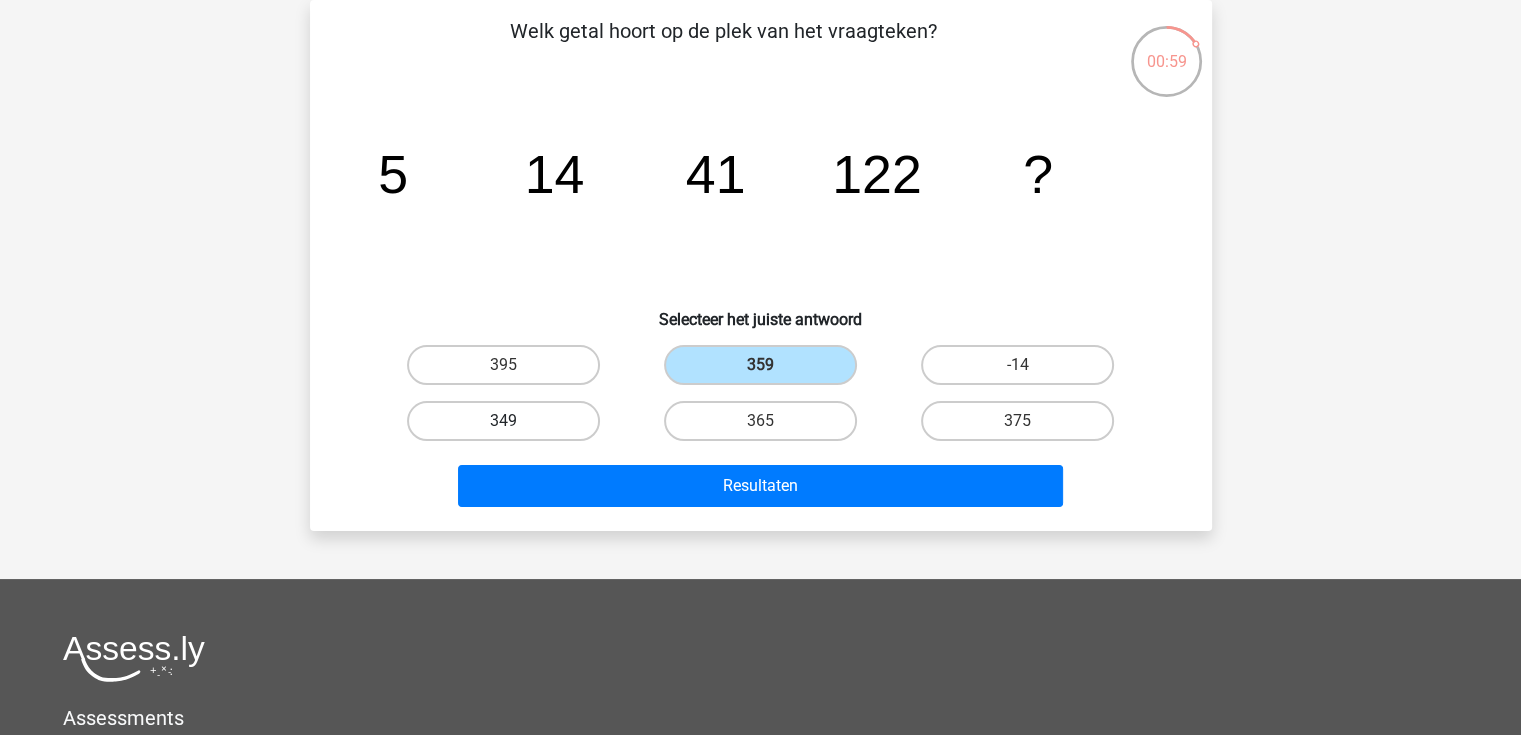 click on "349" at bounding box center [503, 421] 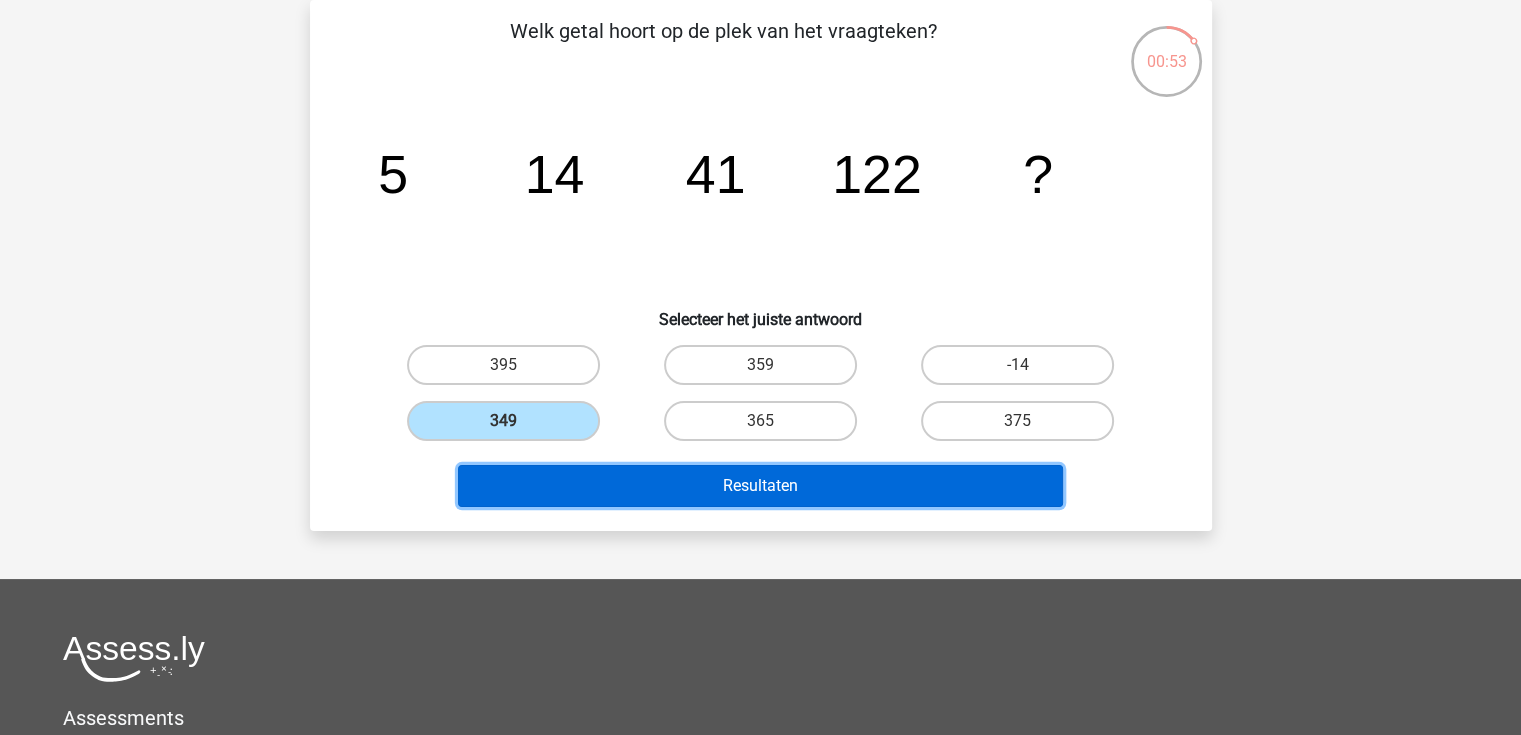click on "Resultaten" at bounding box center (760, 486) 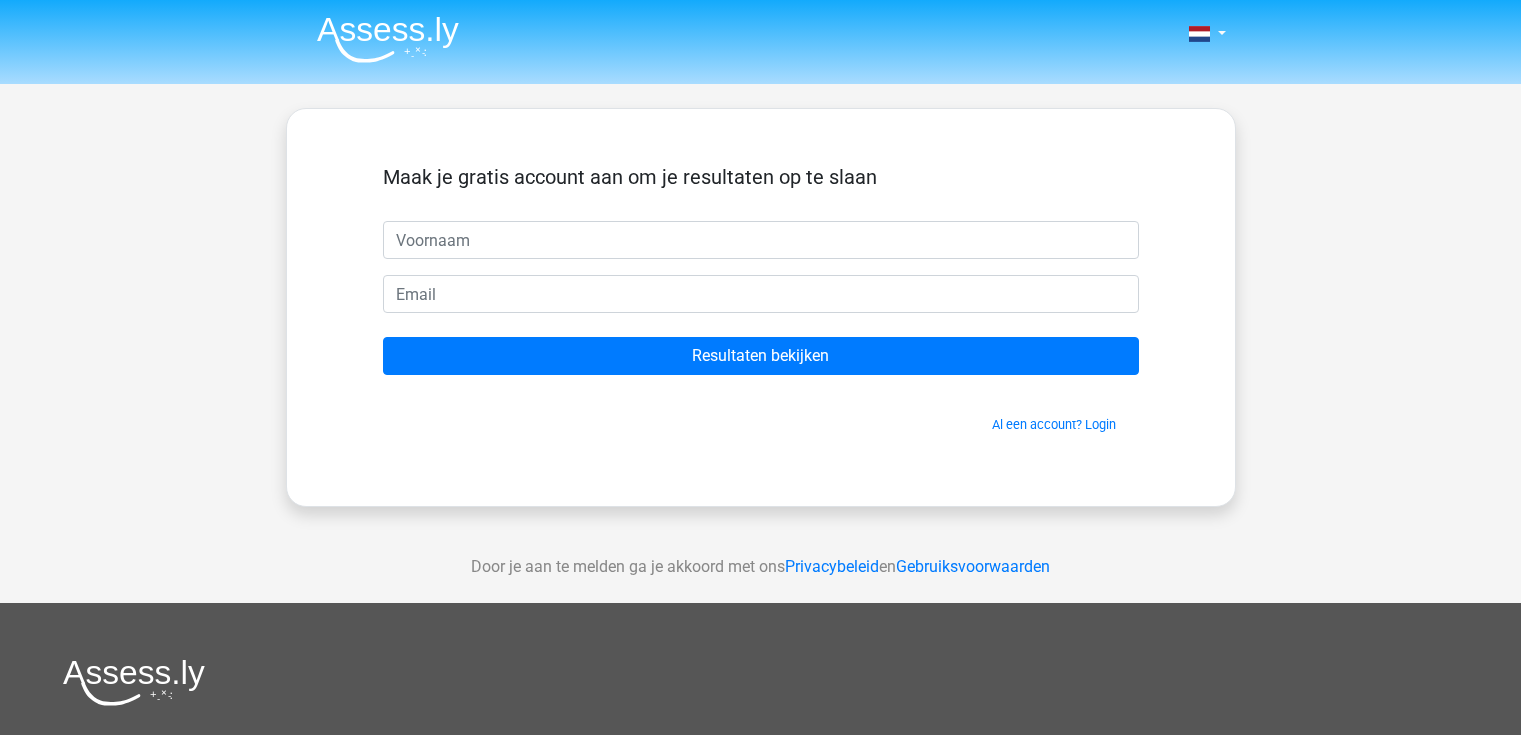 scroll, scrollTop: 0, scrollLeft: 0, axis: both 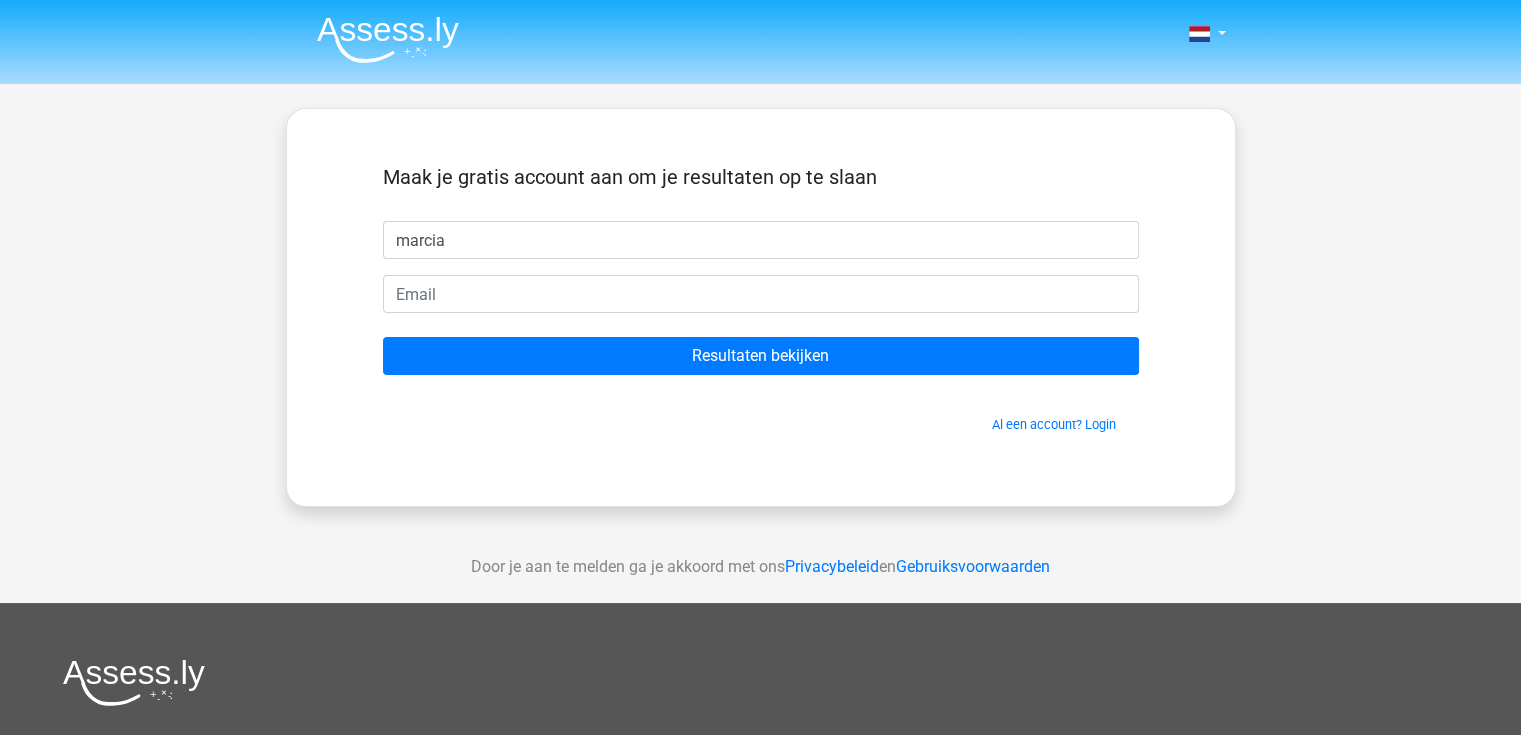 type on "marcia" 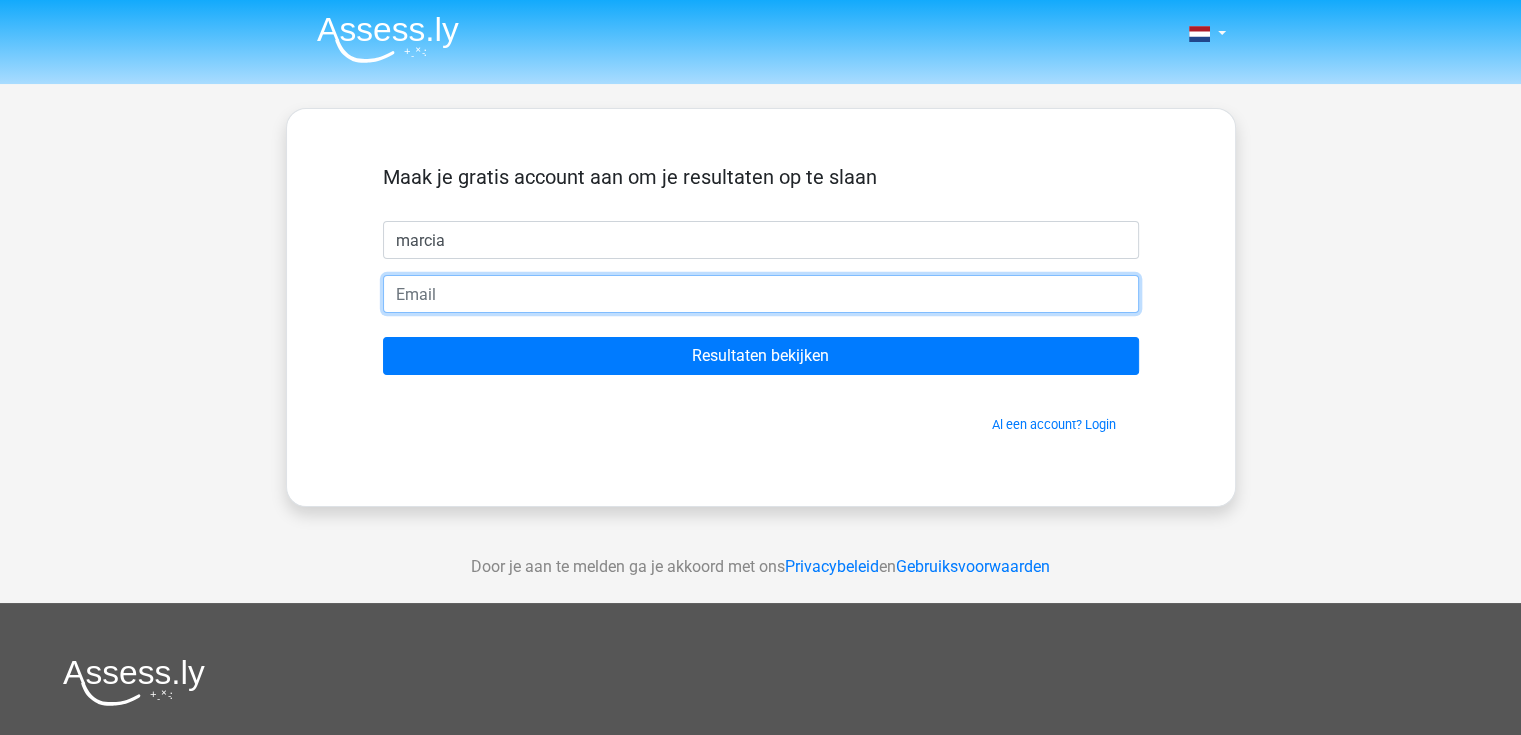 click at bounding box center (761, 294) 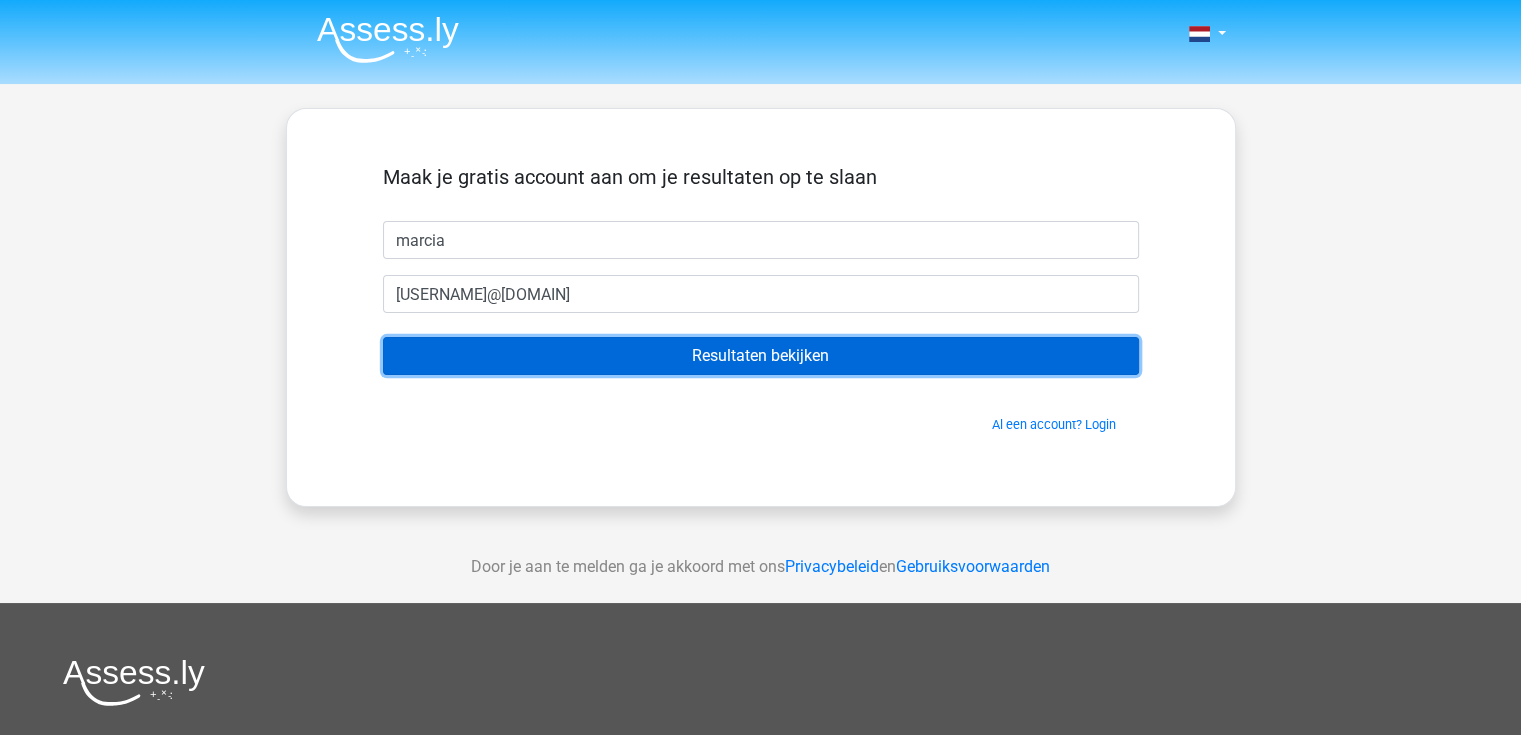 click on "Resultaten bekijken" at bounding box center [761, 356] 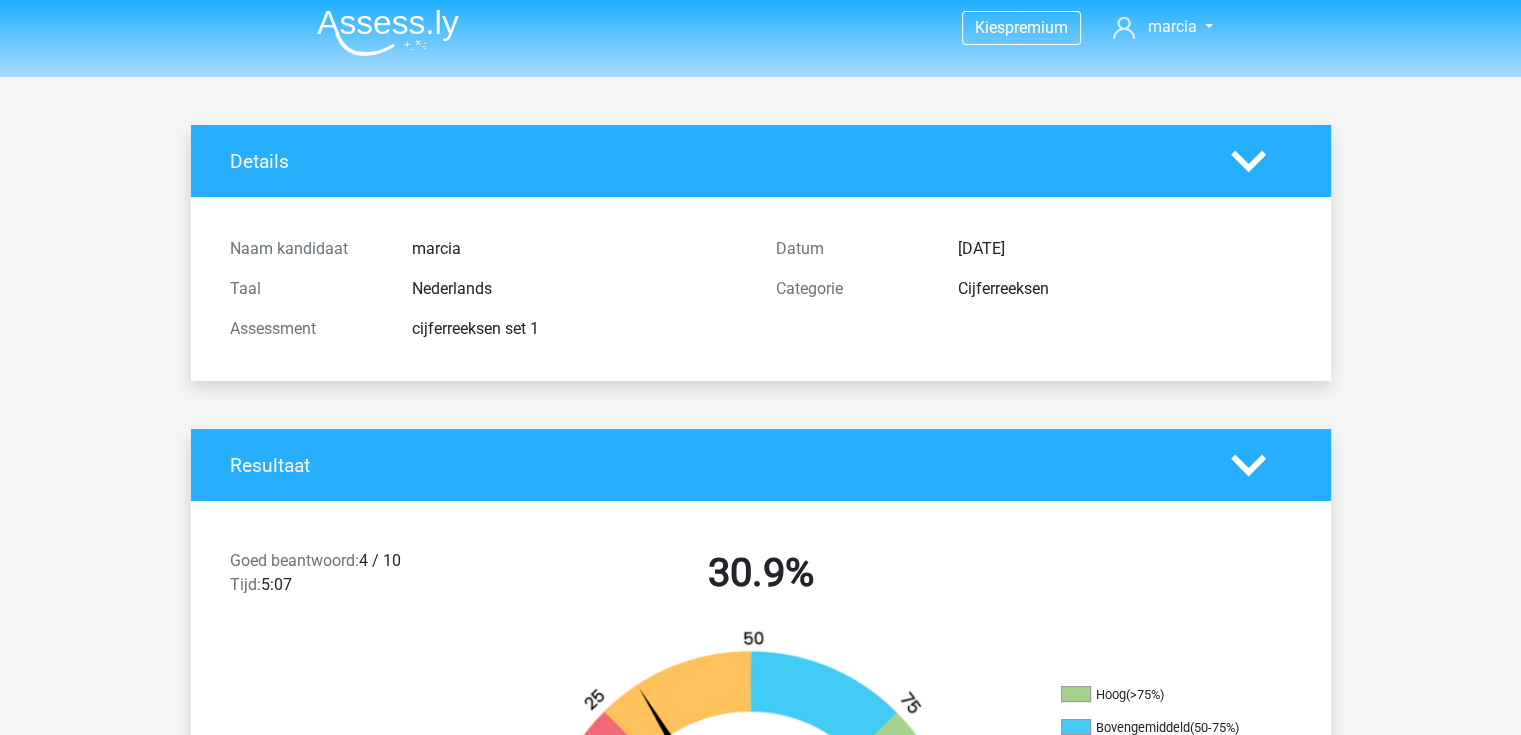 scroll, scrollTop: 0, scrollLeft: 0, axis: both 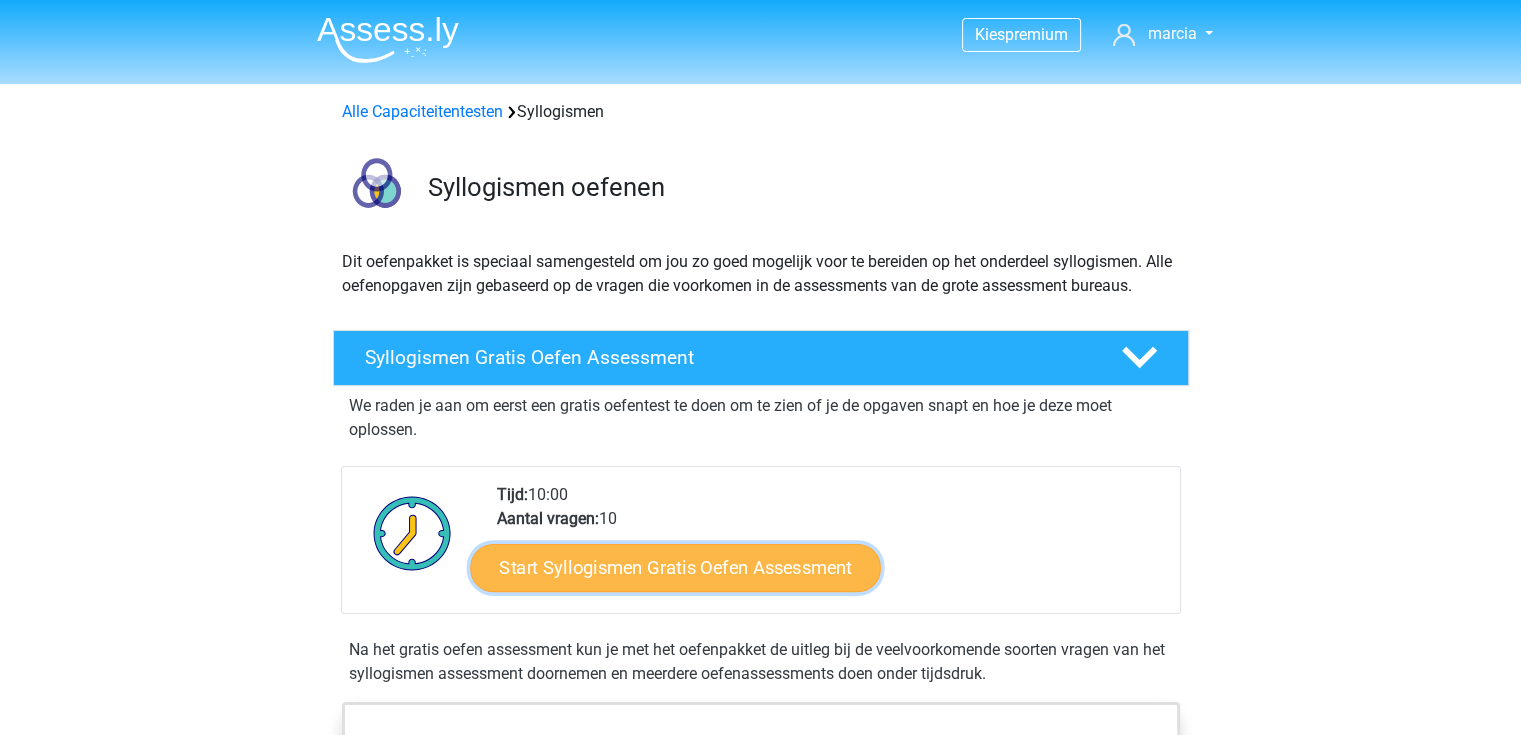 click on "Start Syllogismen
Gratis Oefen Assessment" at bounding box center (675, 567) 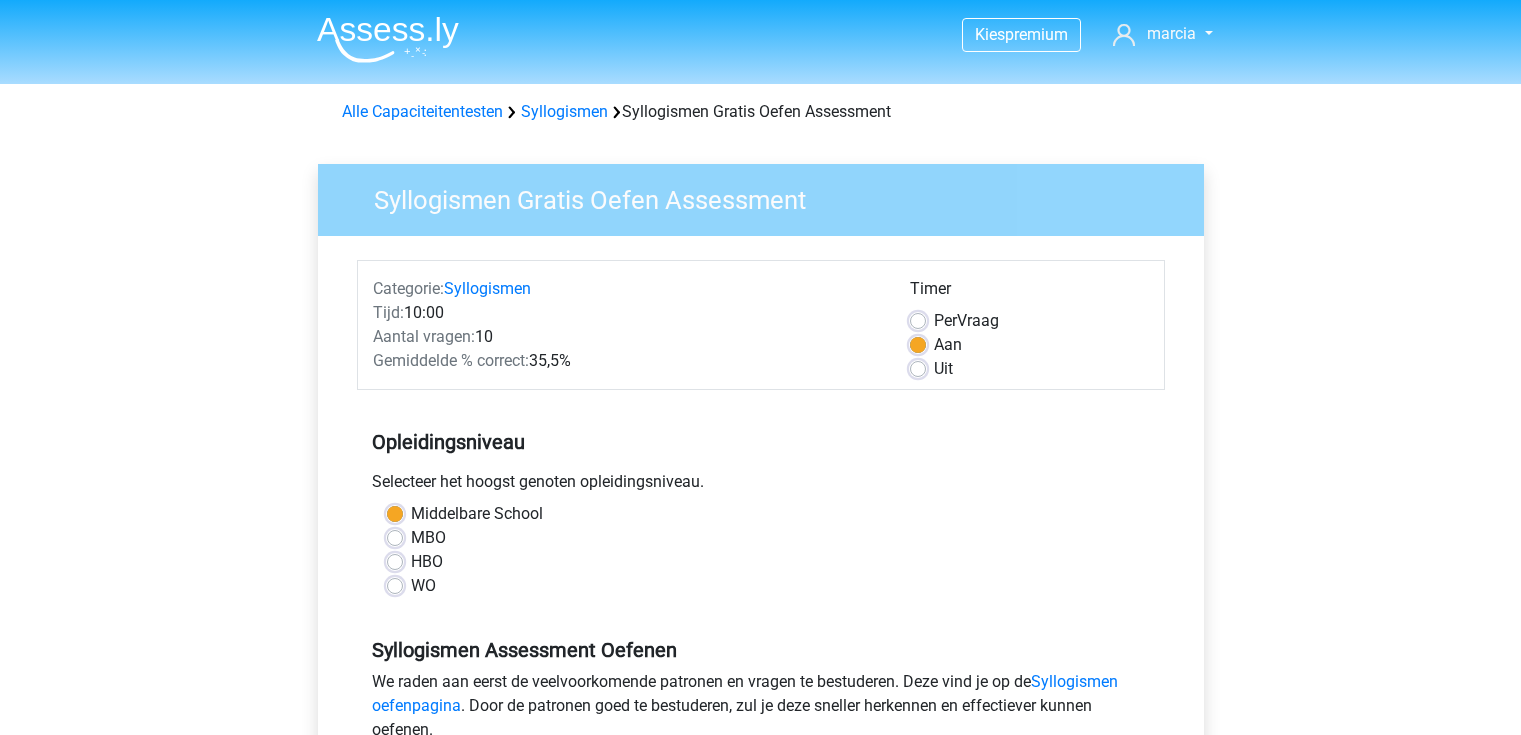 scroll, scrollTop: 0, scrollLeft: 0, axis: both 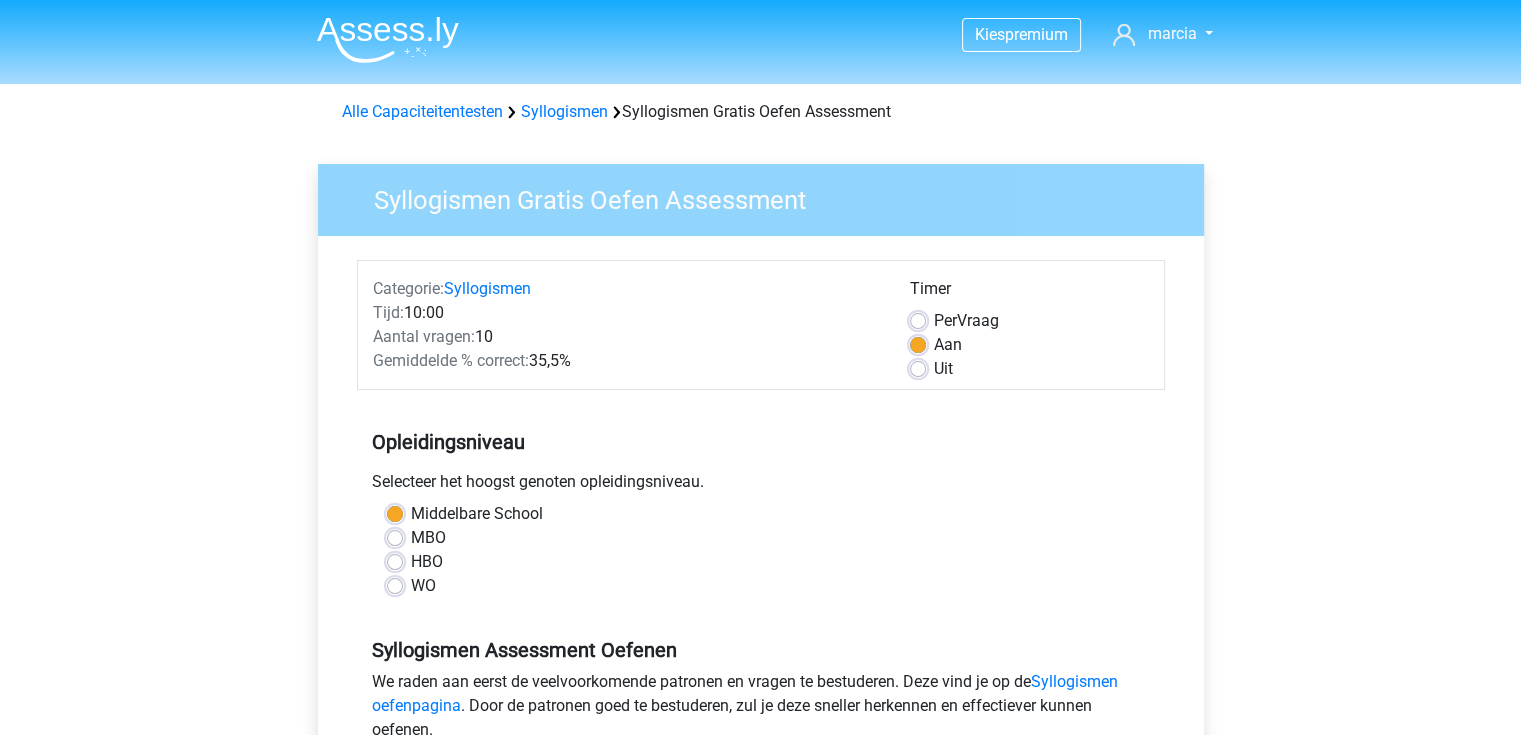 click on "Middelbare School" at bounding box center [761, 514] 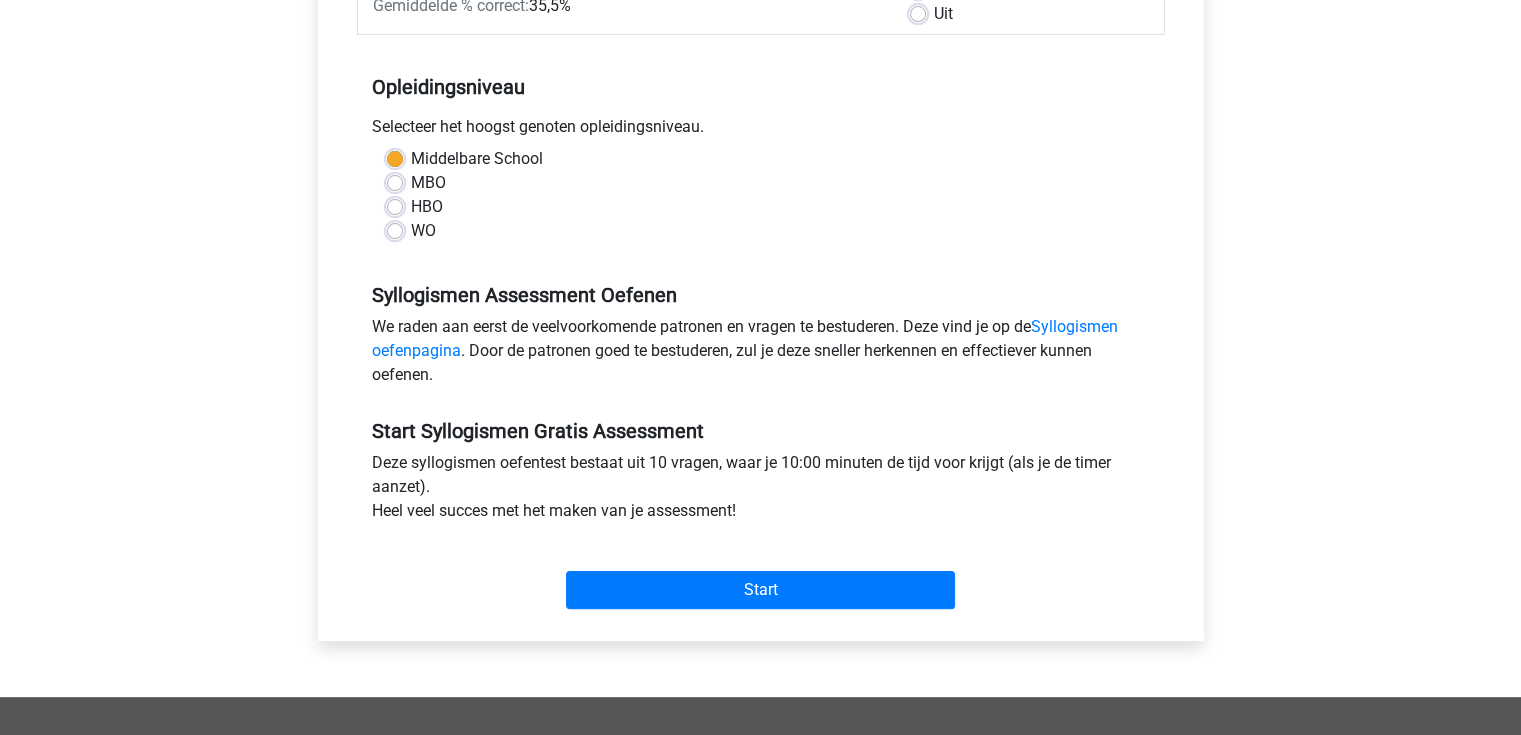 scroll, scrollTop: 360, scrollLeft: 0, axis: vertical 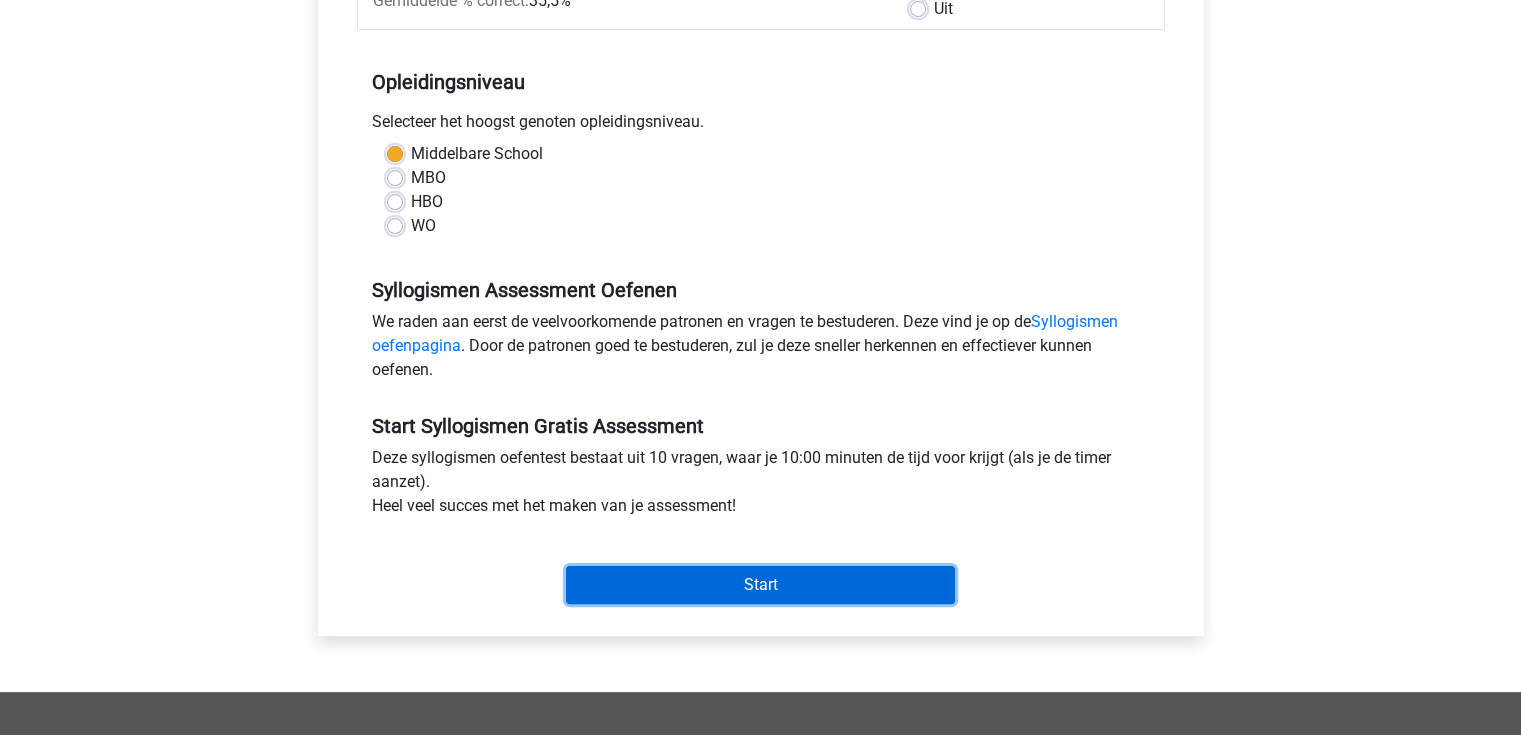 click on "Start" at bounding box center (760, 585) 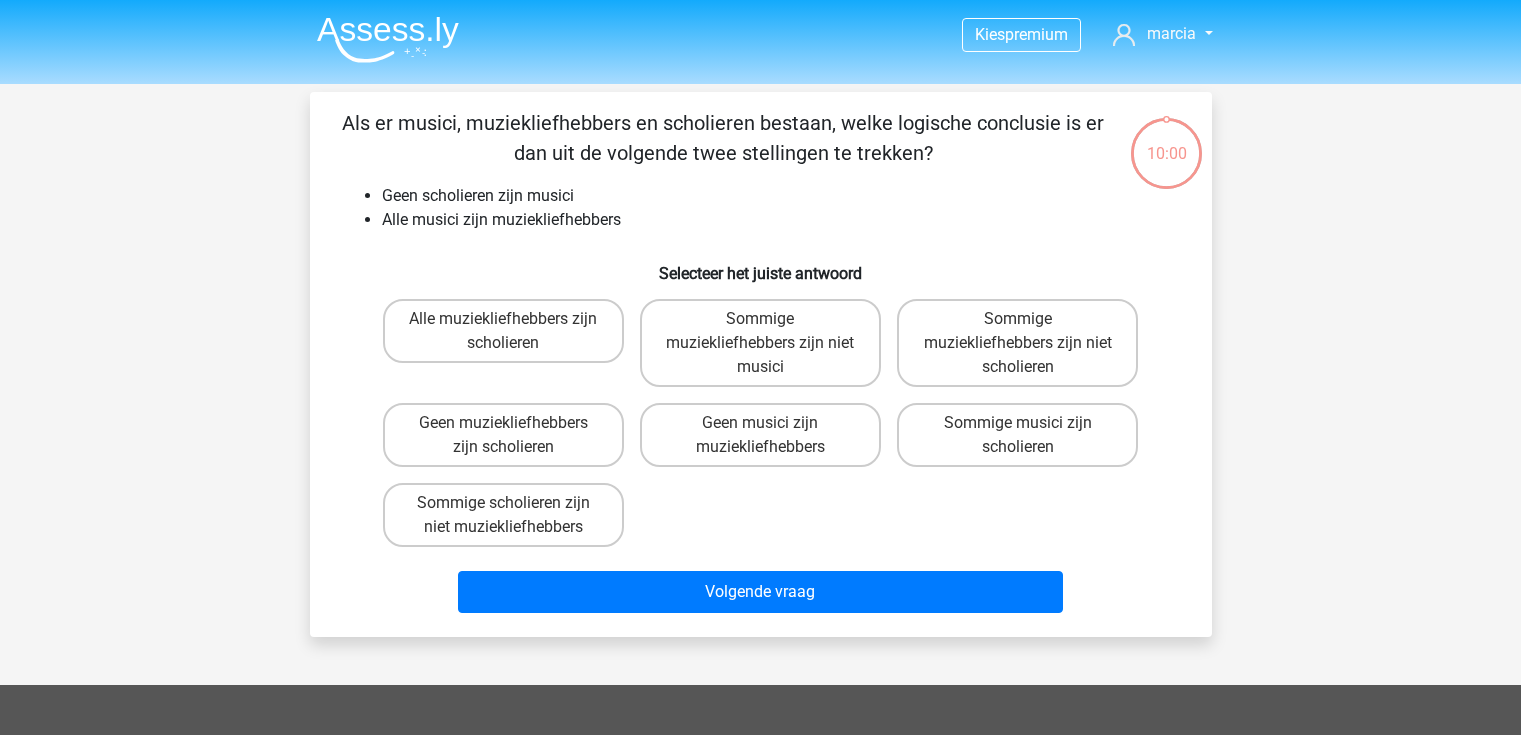 scroll, scrollTop: 0, scrollLeft: 0, axis: both 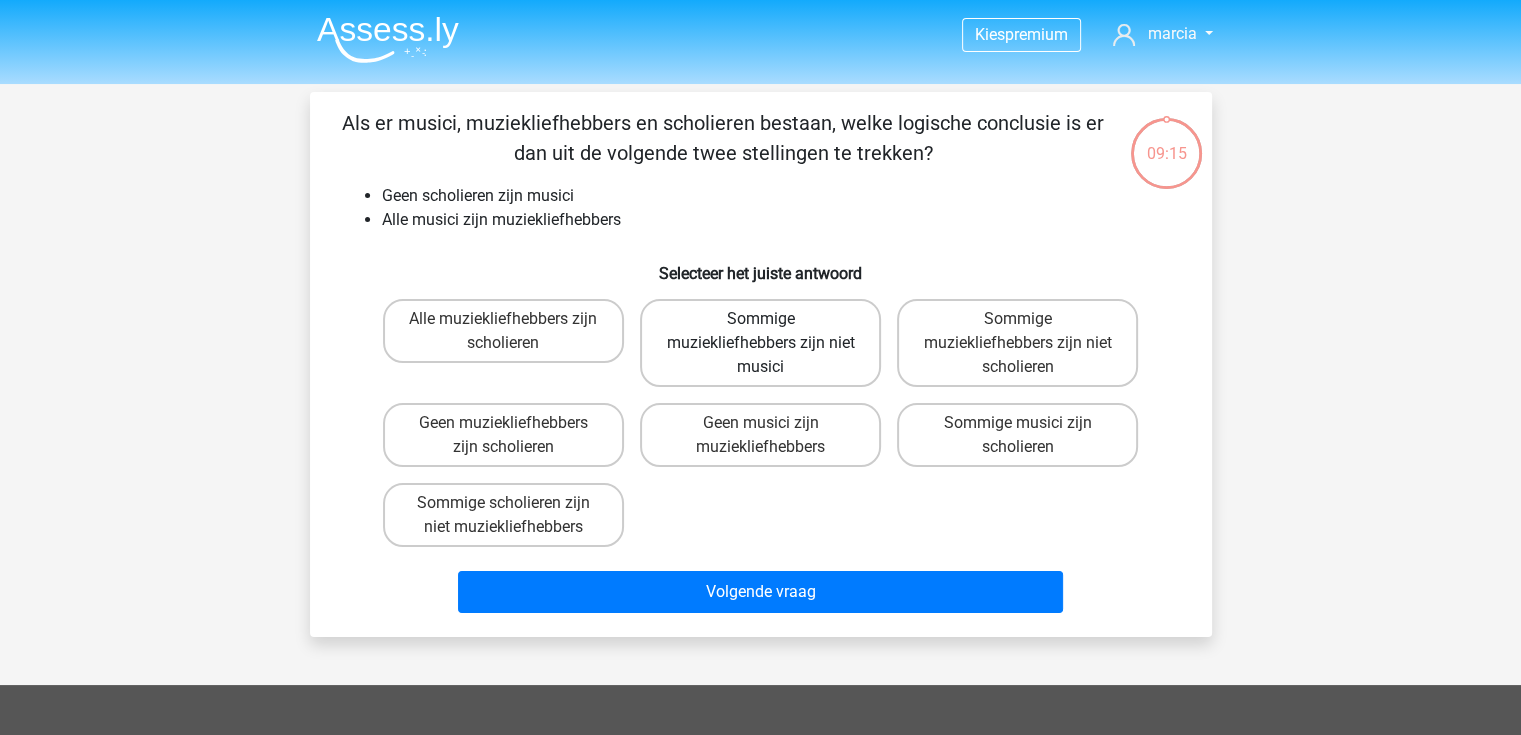 click on "Sommige muziekliefhebbers zijn niet musici" at bounding box center (760, 343) 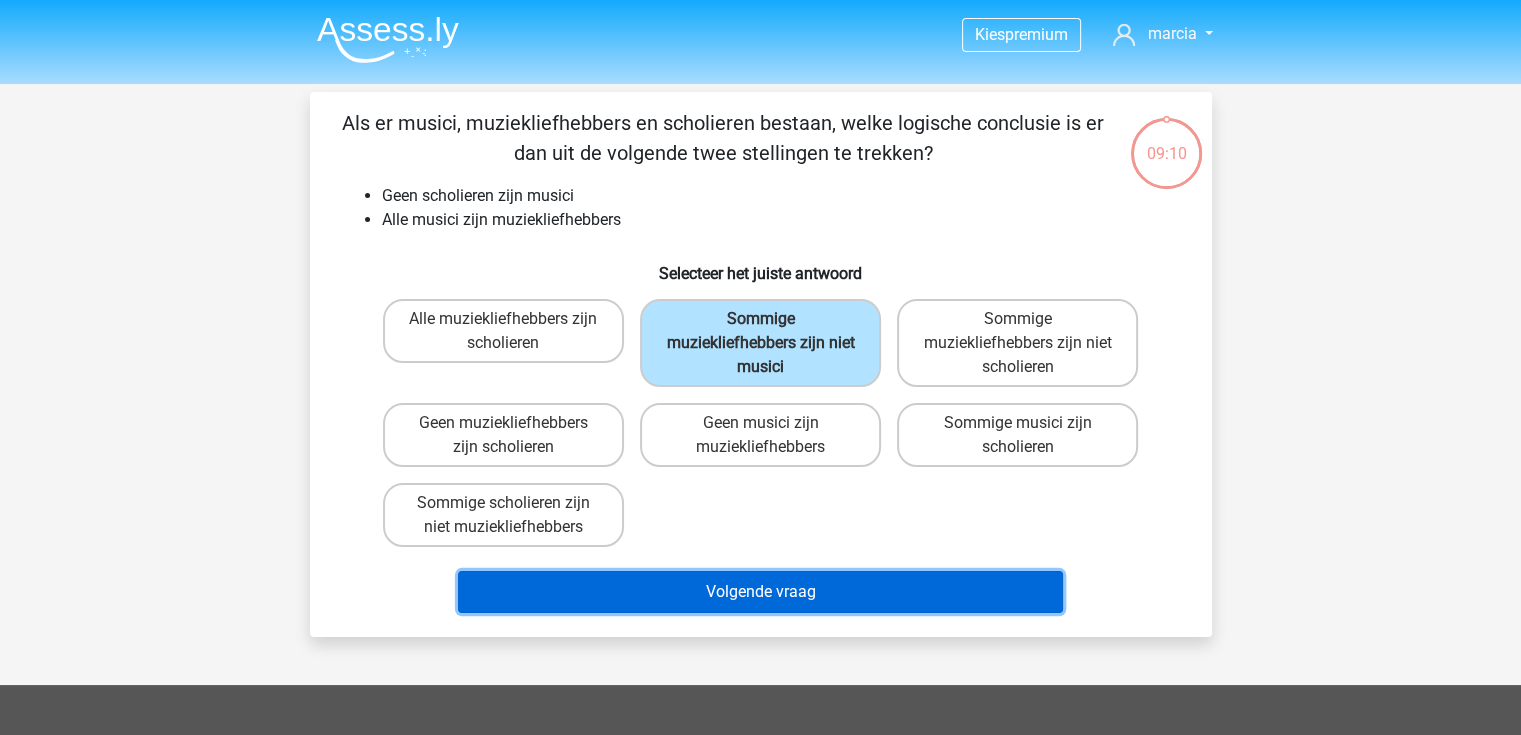 click on "Volgende vraag" at bounding box center (760, 592) 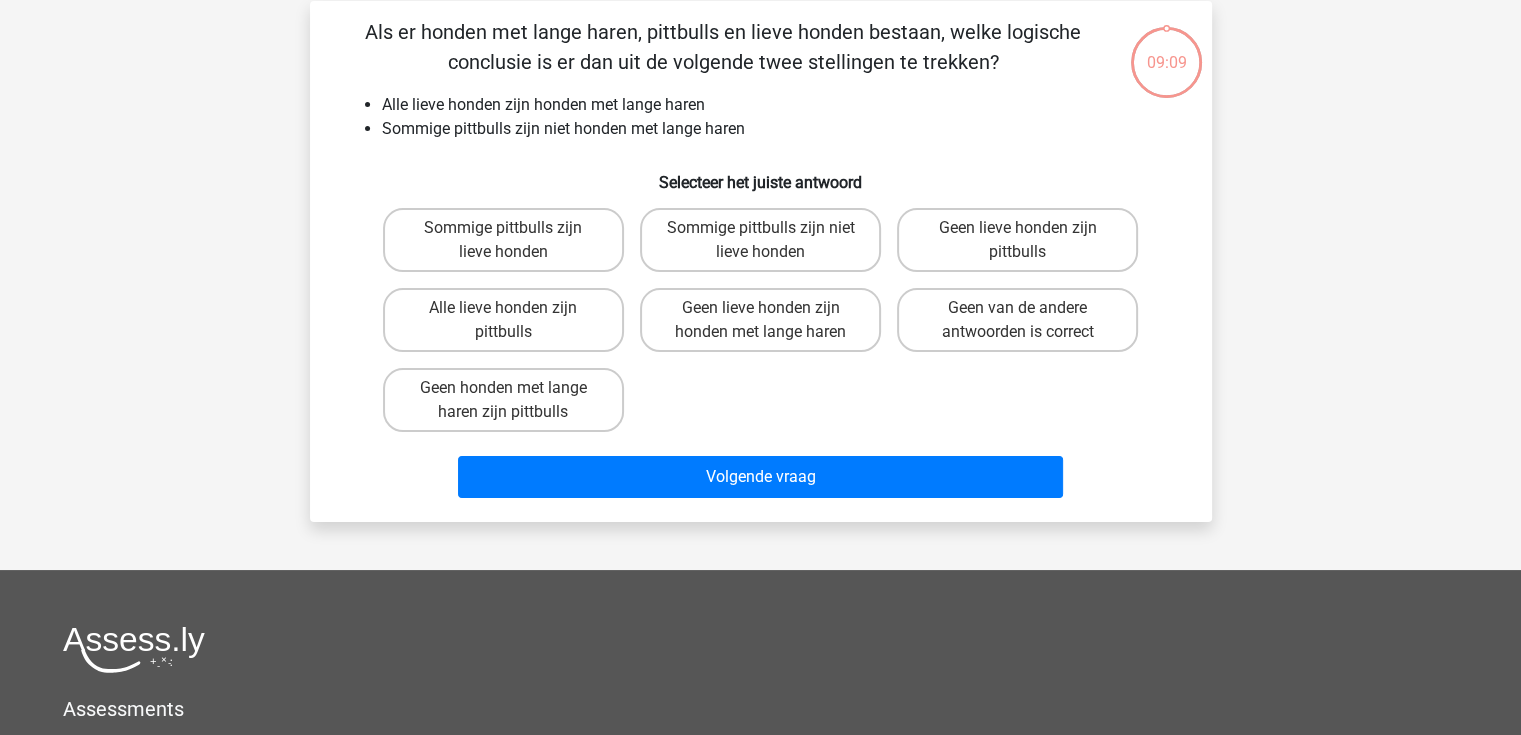 scroll, scrollTop: 92, scrollLeft: 0, axis: vertical 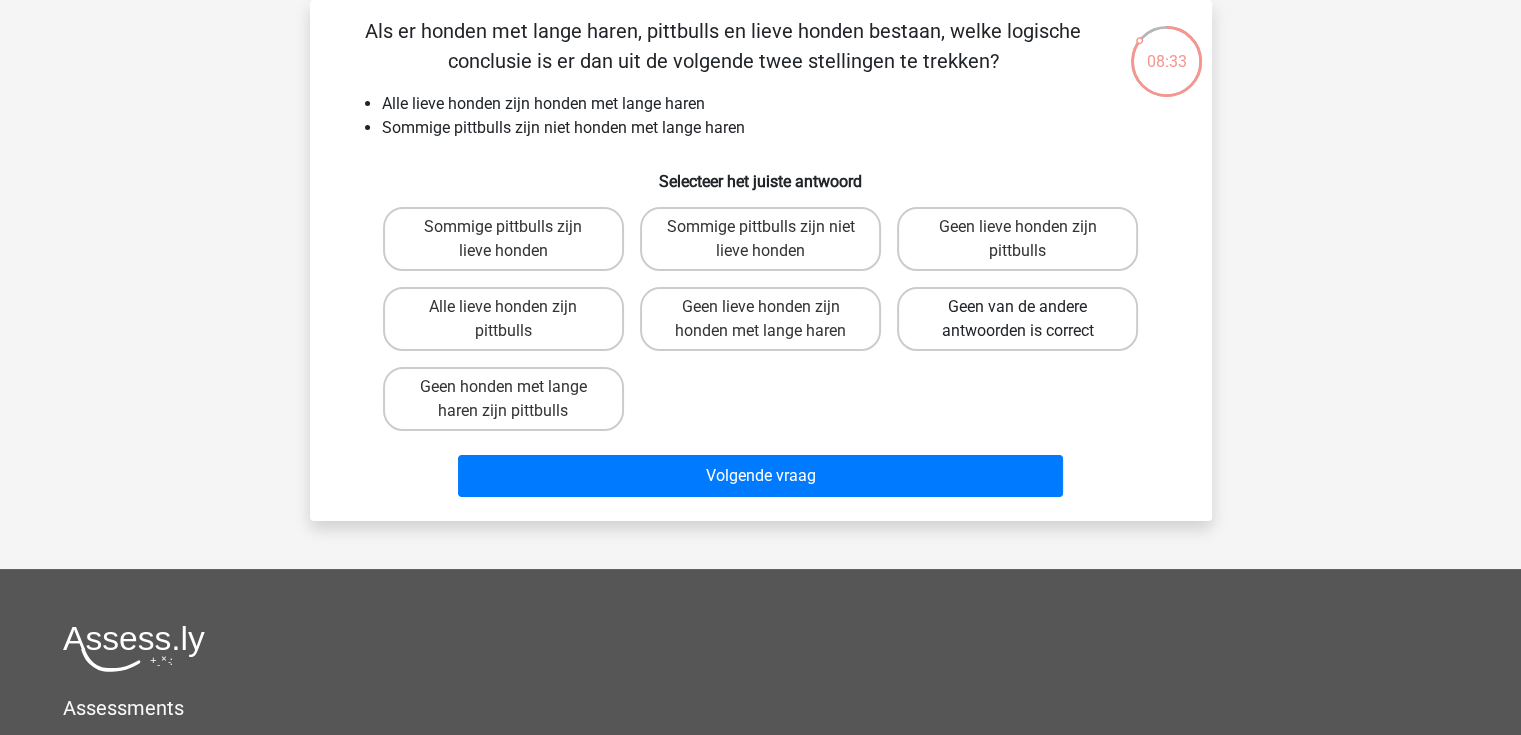 click on "Geen van de andere antwoorden is correct" at bounding box center [1017, 319] 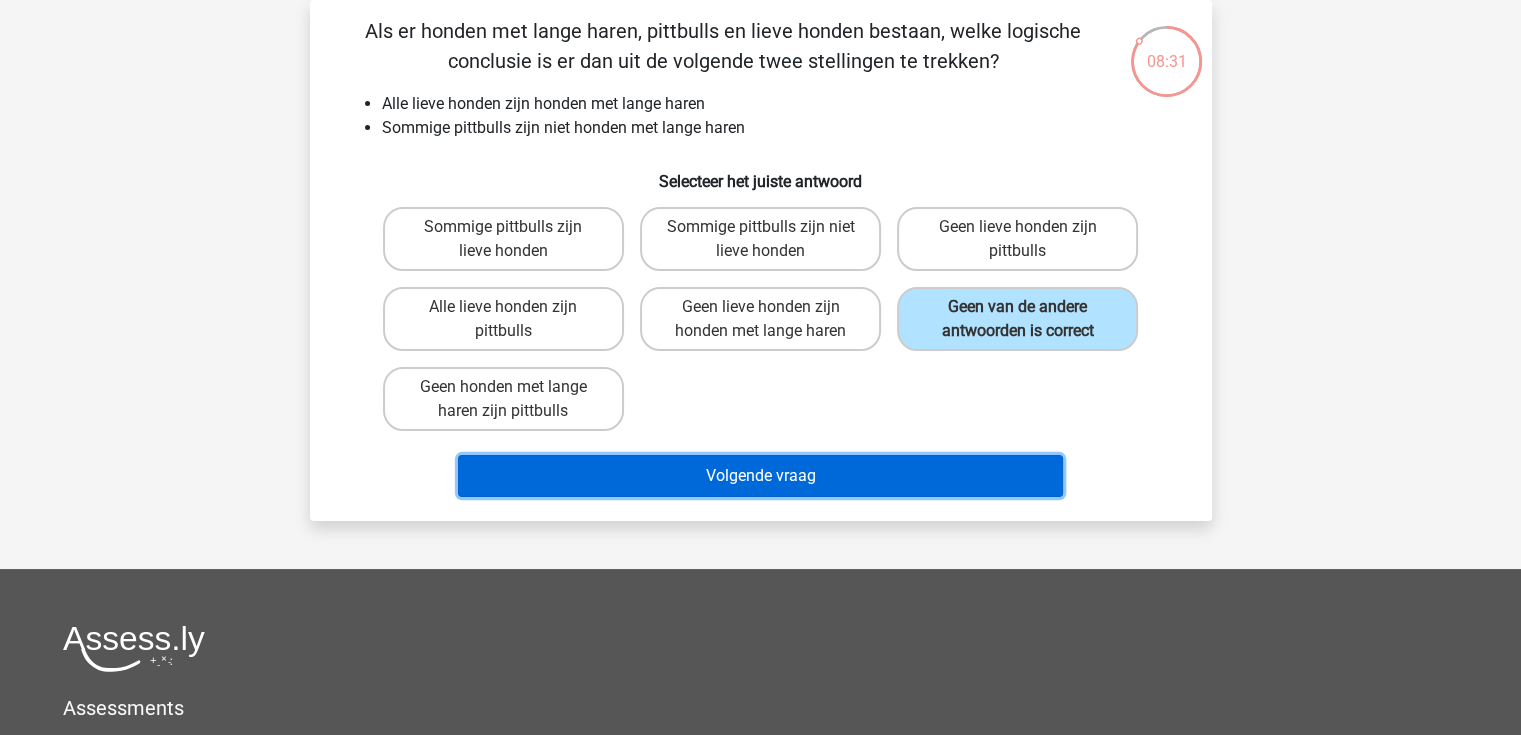 click on "Volgende vraag" at bounding box center (760, 476) 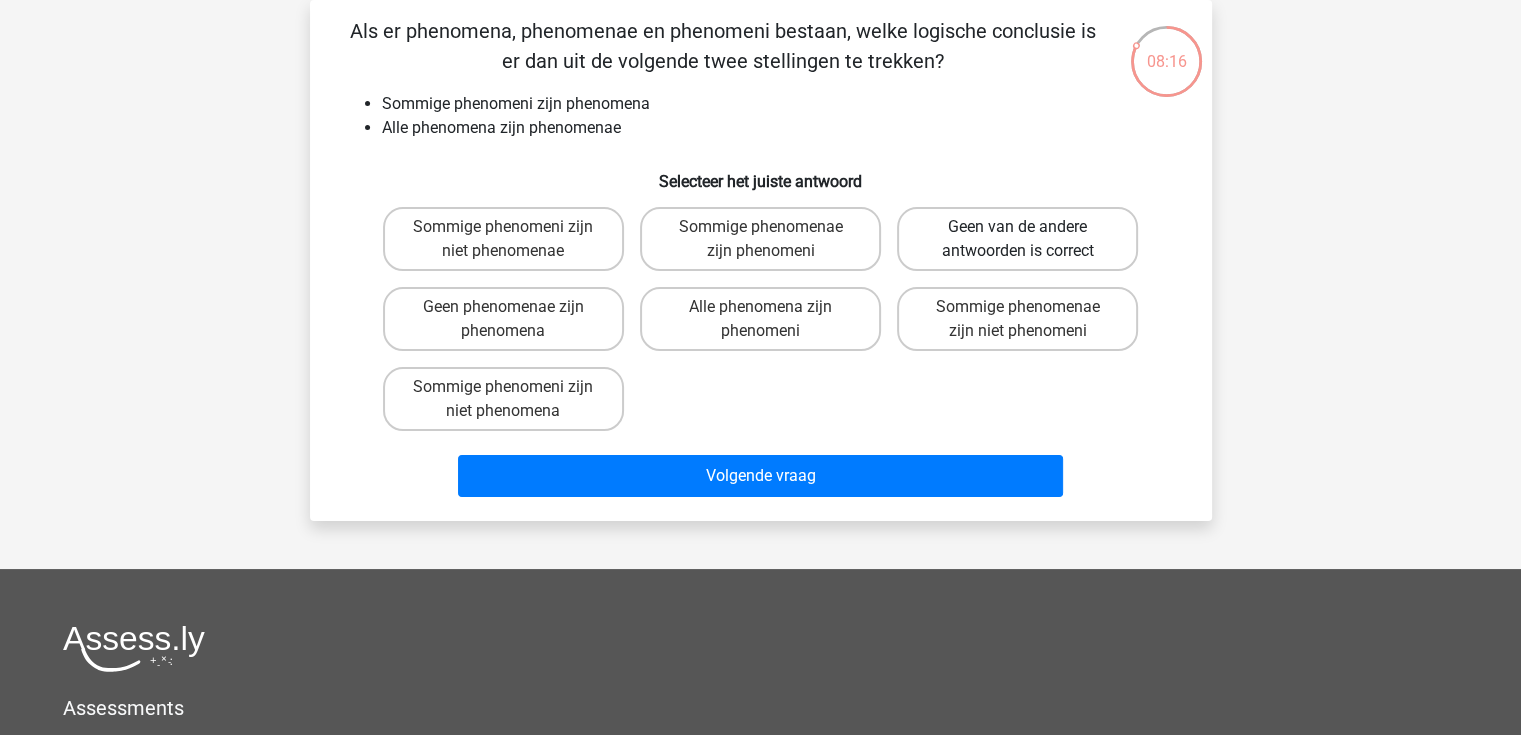 click on "Geen van de andere antwoorden is correct" at bounding box center [1017, 239] 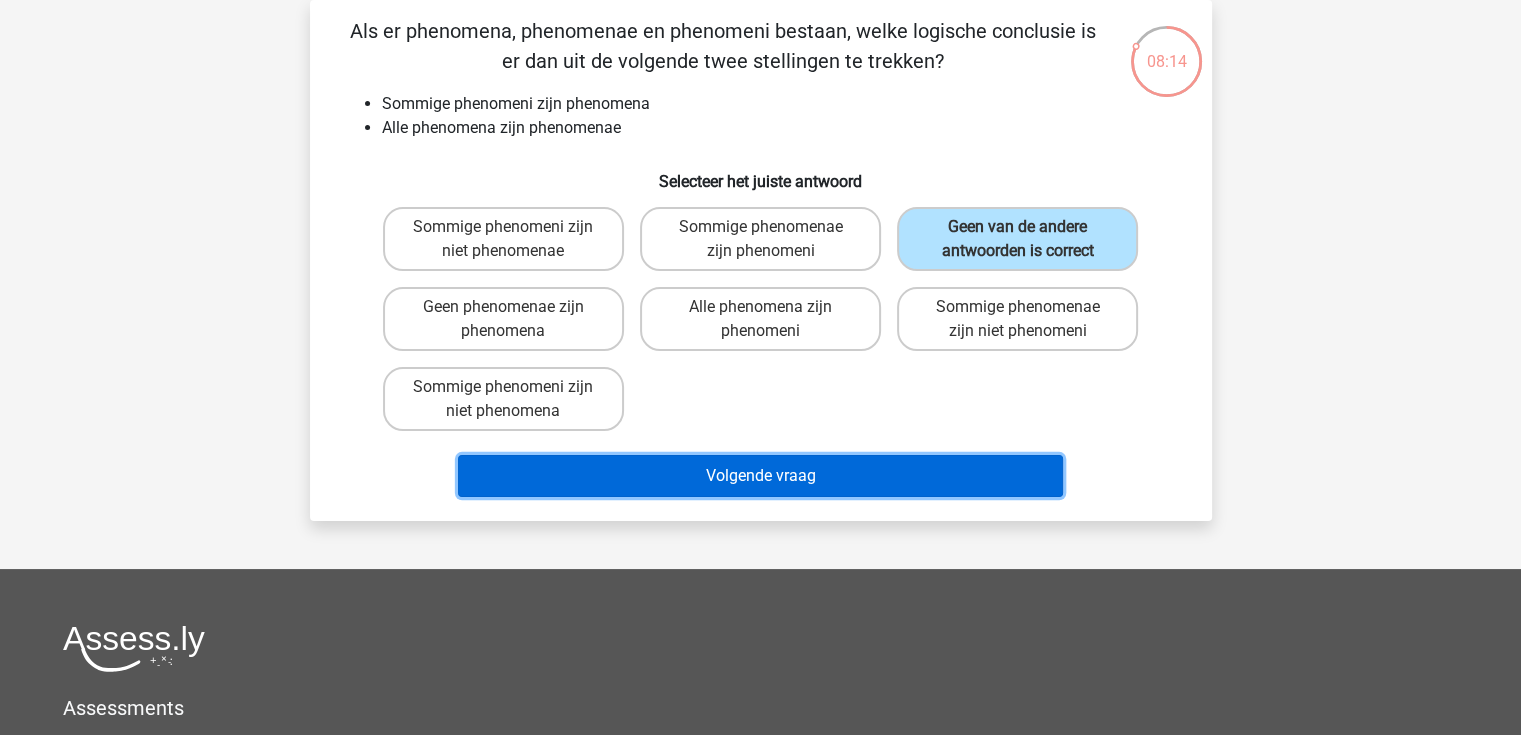 click on "Volgende vraag" at bounding box center (760, 476) 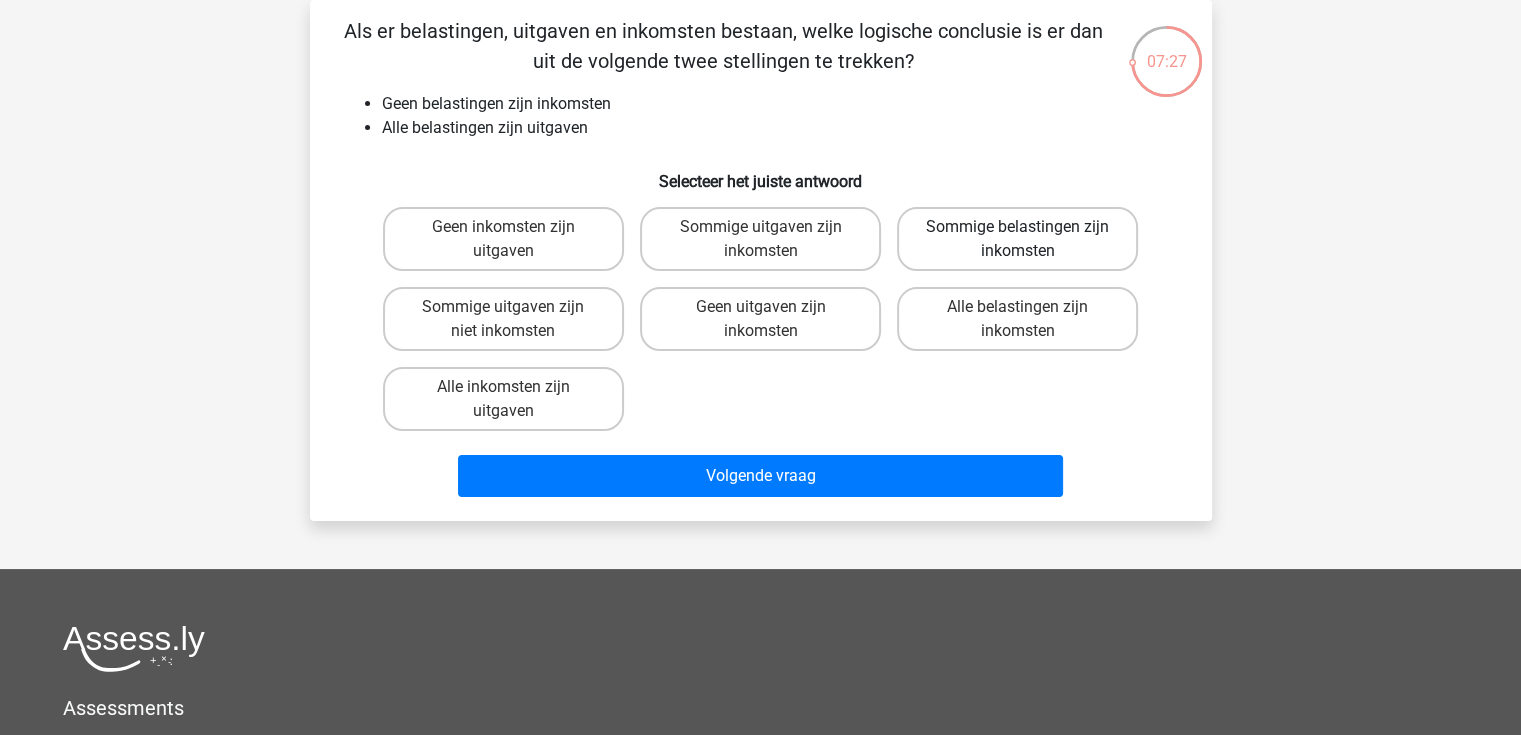 click on "Sommige belastingen zijn inkomsten" at bounding box center [1017, 239] 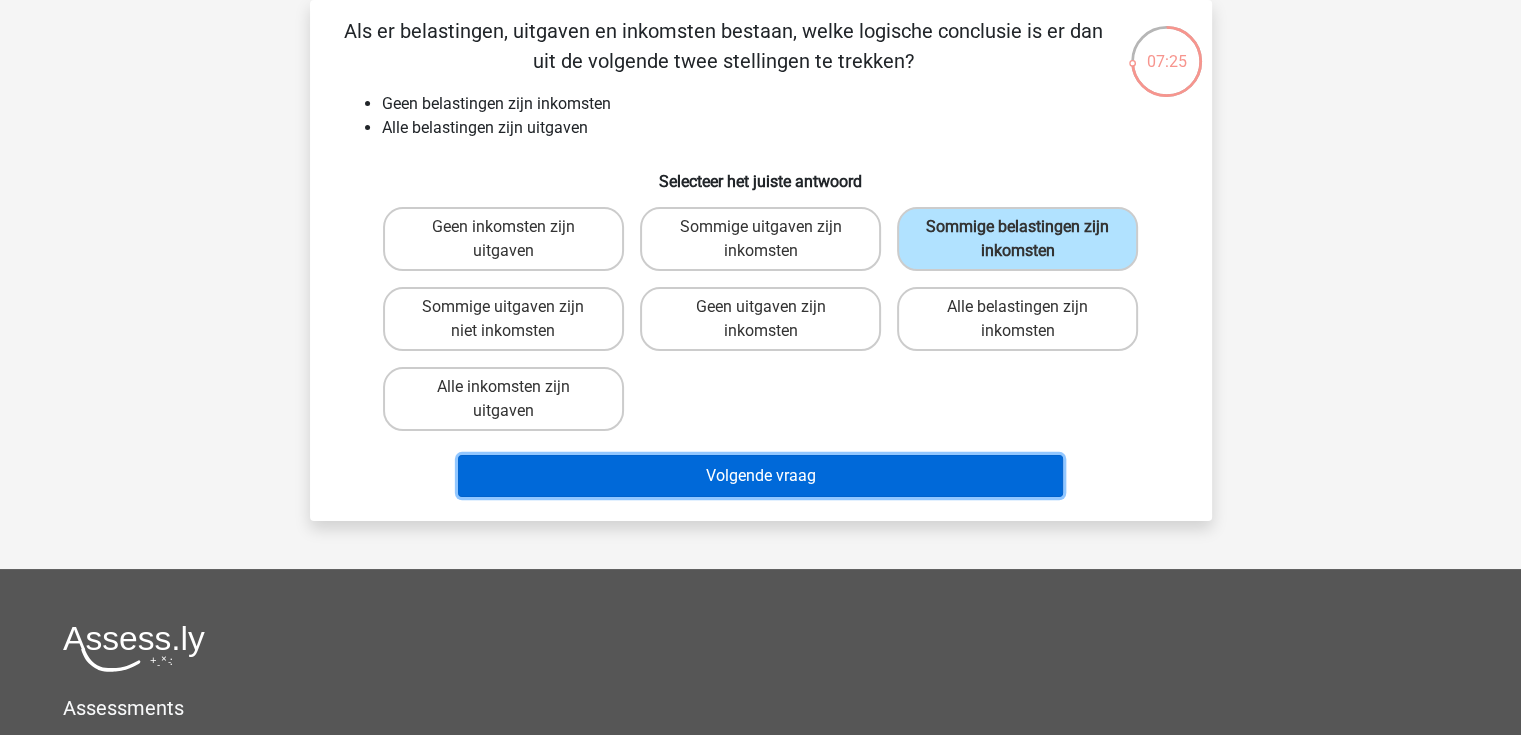 click on "Volgende vraag" at bounding box center (760, 476) 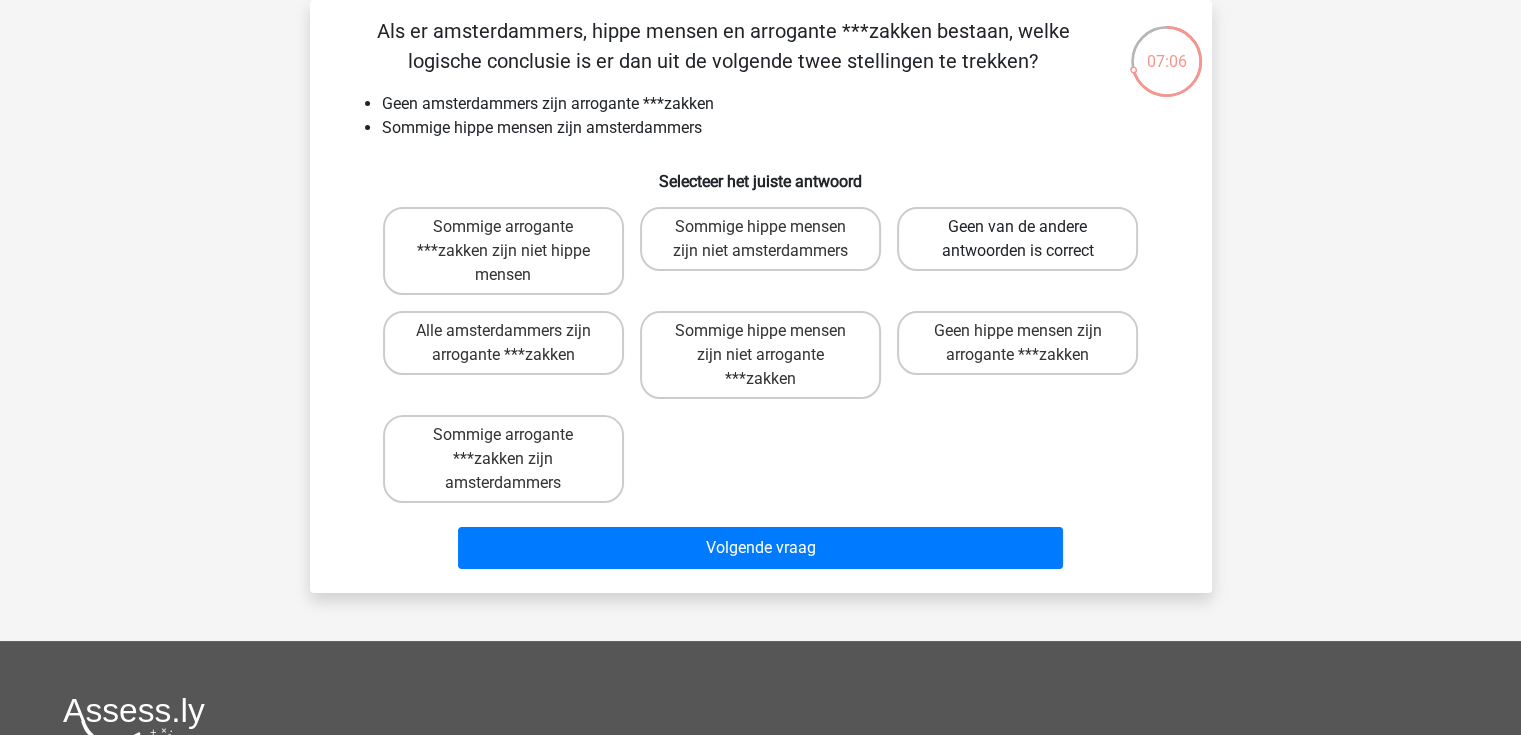 click on "Geen van de andere antwoorden is correct" at bounding box center [1017, 239] 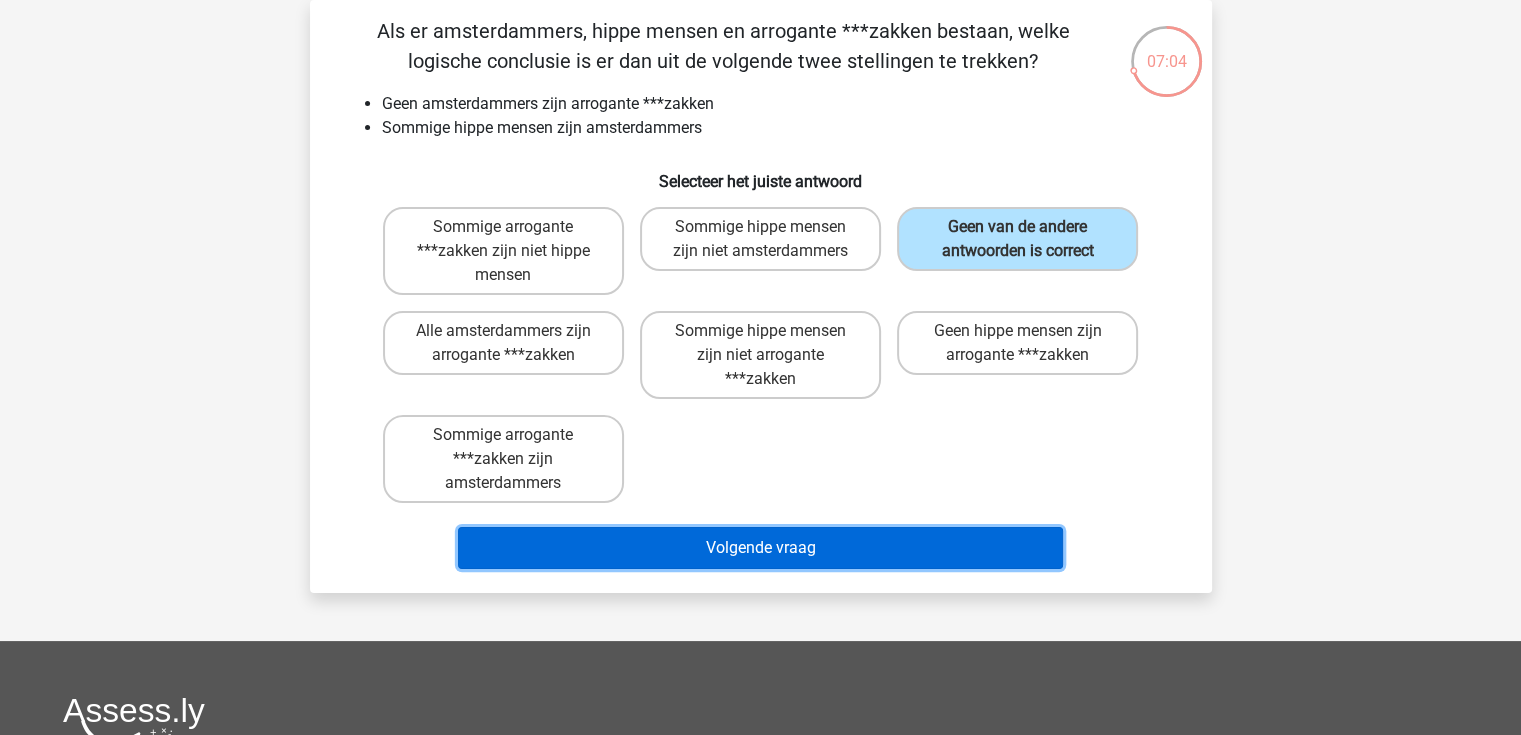 click on "Volgende vraag" at bounding box center [760, 548] 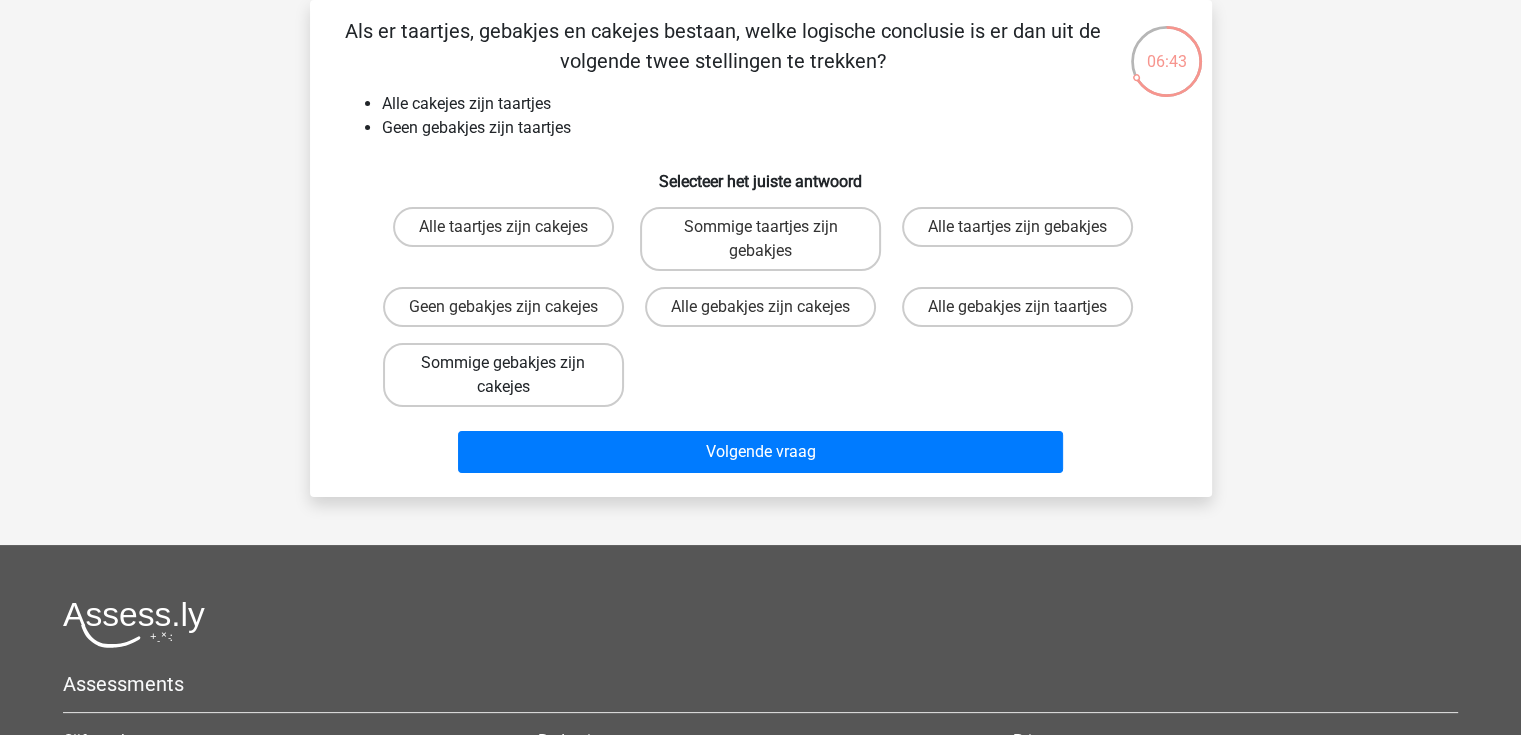 click on "Sommige gebakjes zijn cakejes" at bounding box center (503, 375) 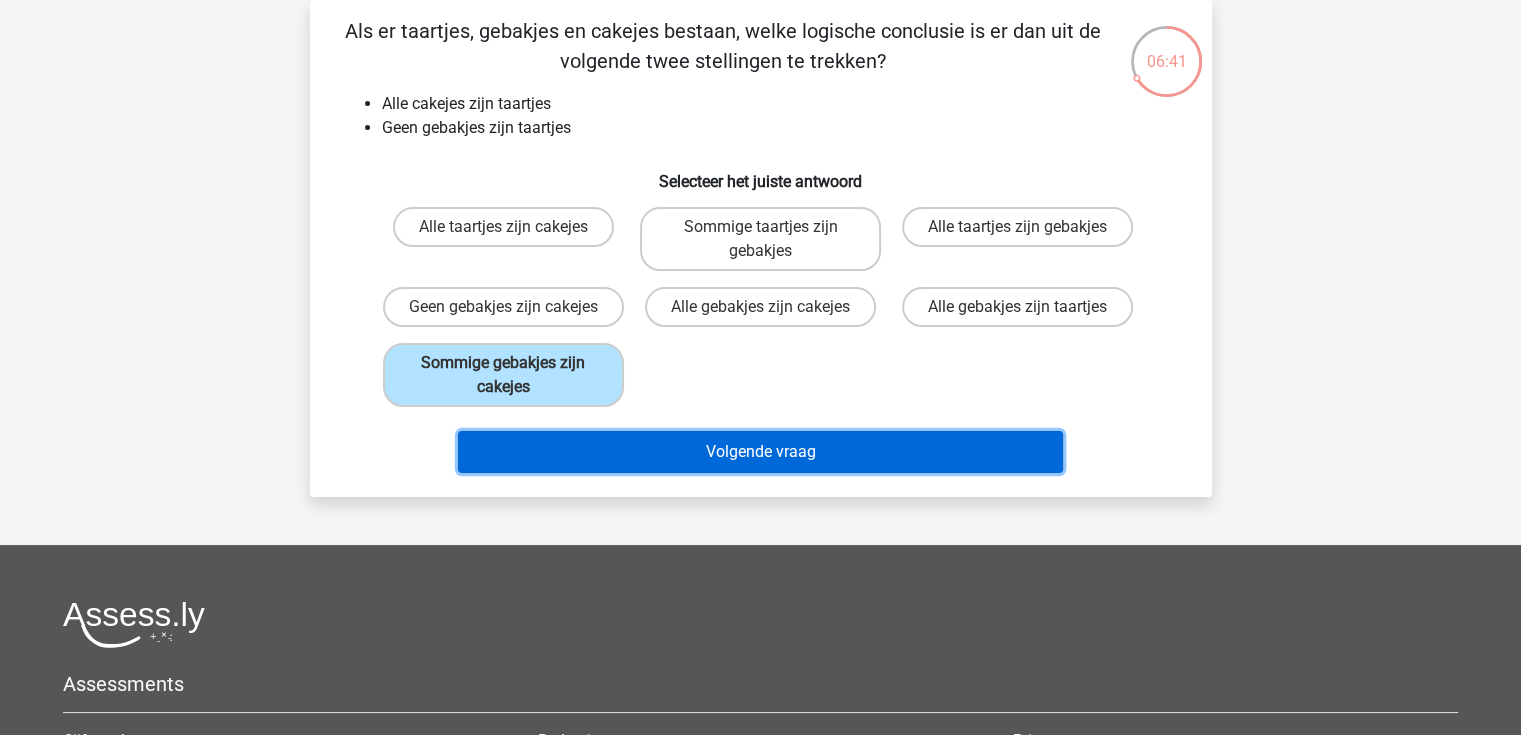 click on "Volgende vraag" at bounding box center (760, 452) 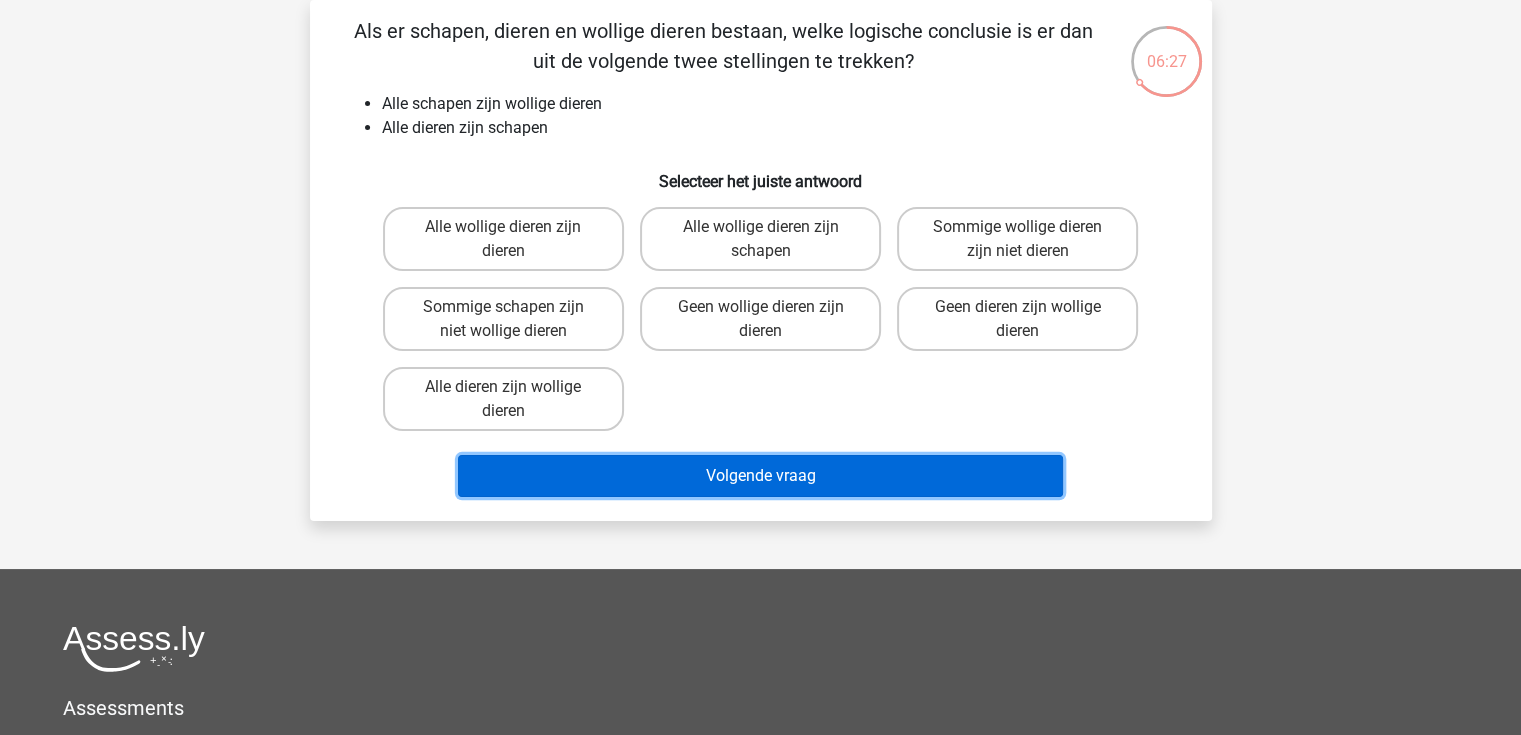 click on "Volgende vraag" at bounding box center [760, 476] 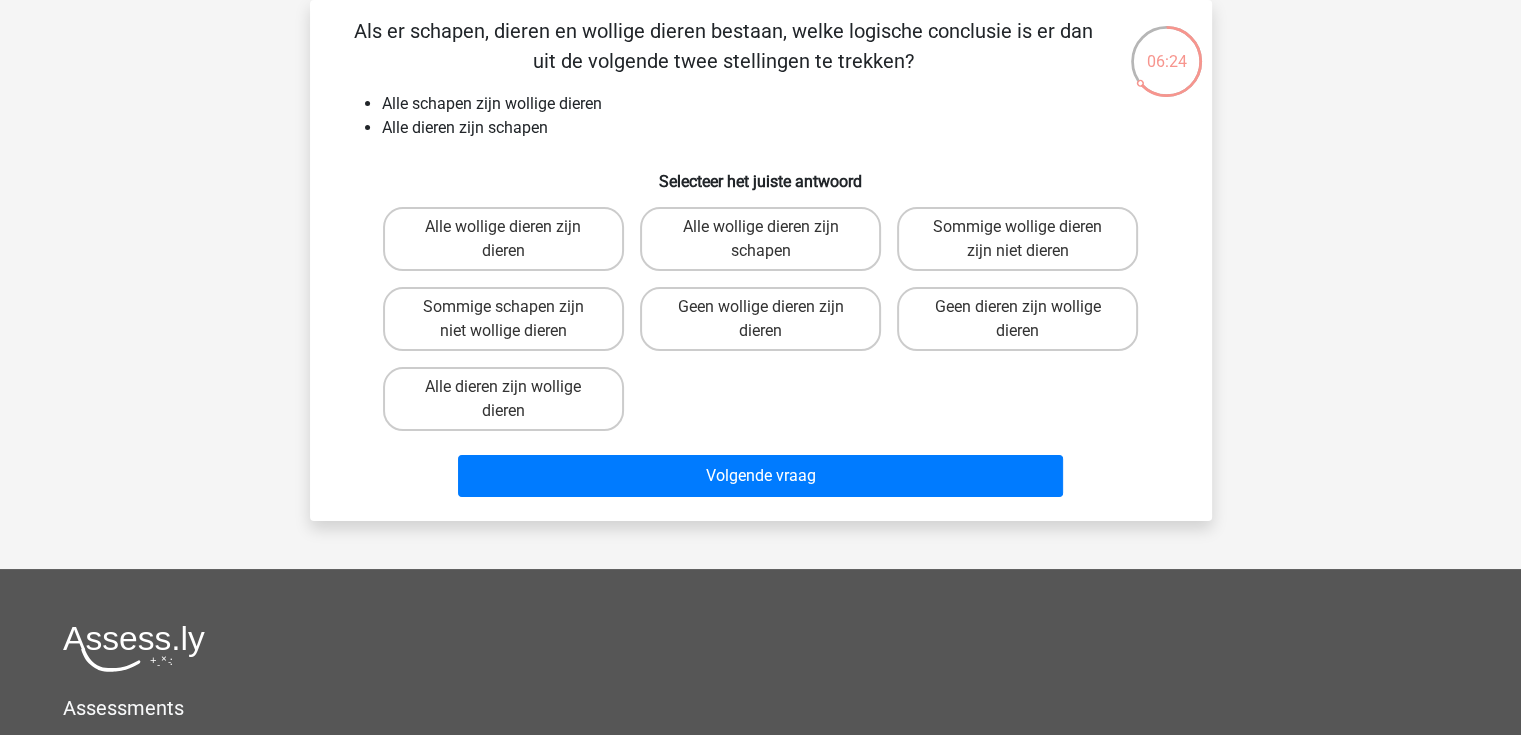 click on "Alle wollige dieren zijn dieren
Alle wollige dieren zijn schapen
Sommige wollige dieren zijn niet dieren
Sommige schapen zijn niet wollige dieren" at bounding box center [761, 319] 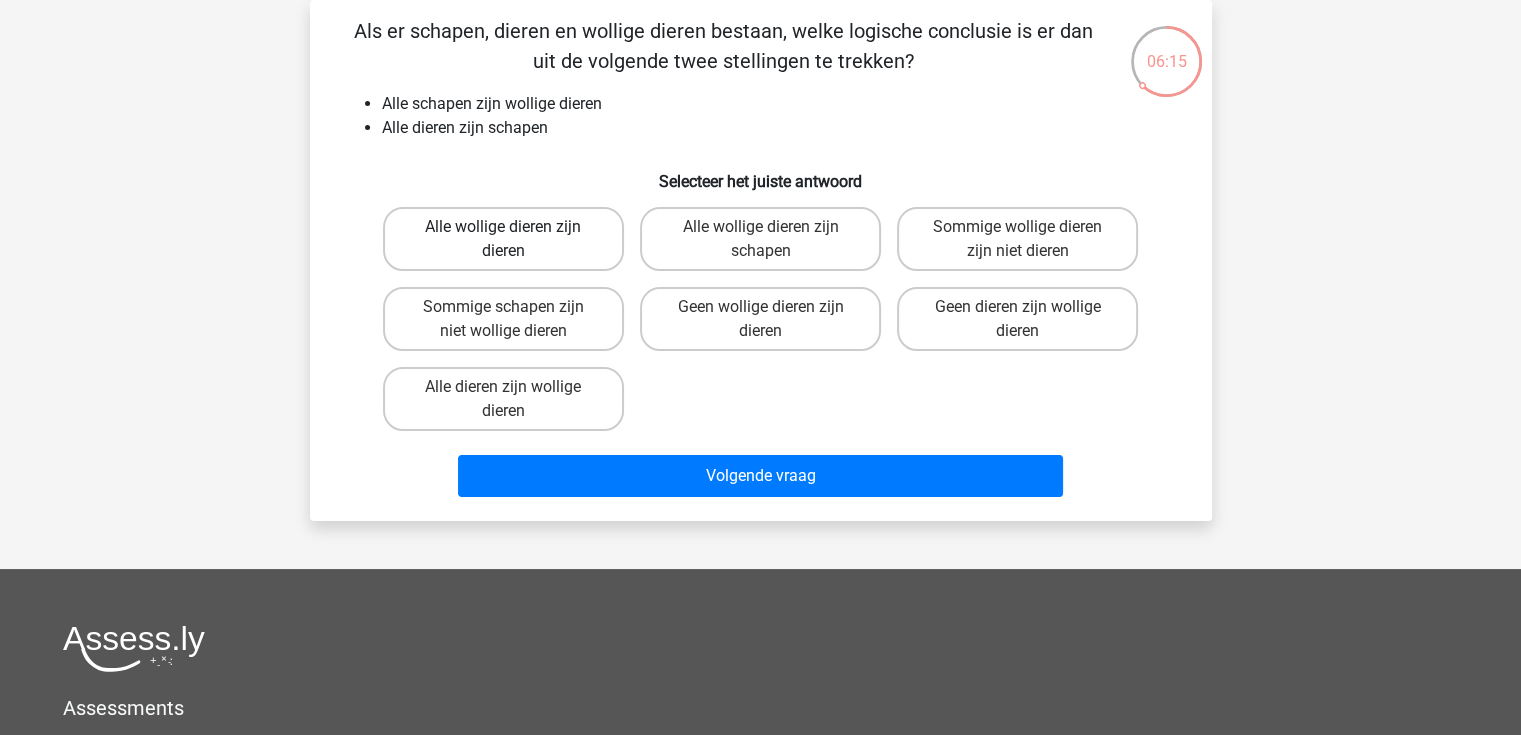 click on "Alle wollige dieren zijn dieren" at bounding box center [503, 239] 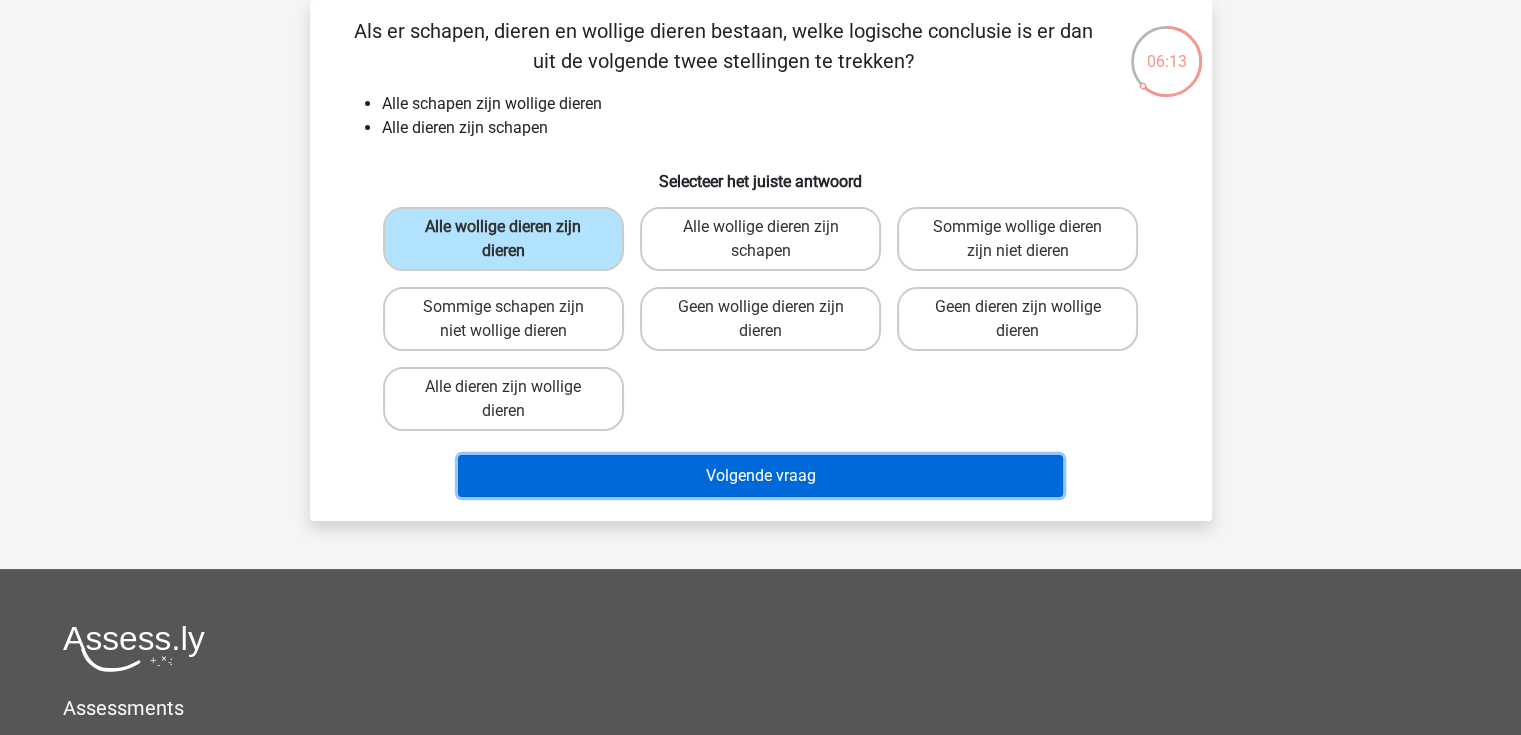 click on "Volgende vraag" at bounding box center (760, 476) 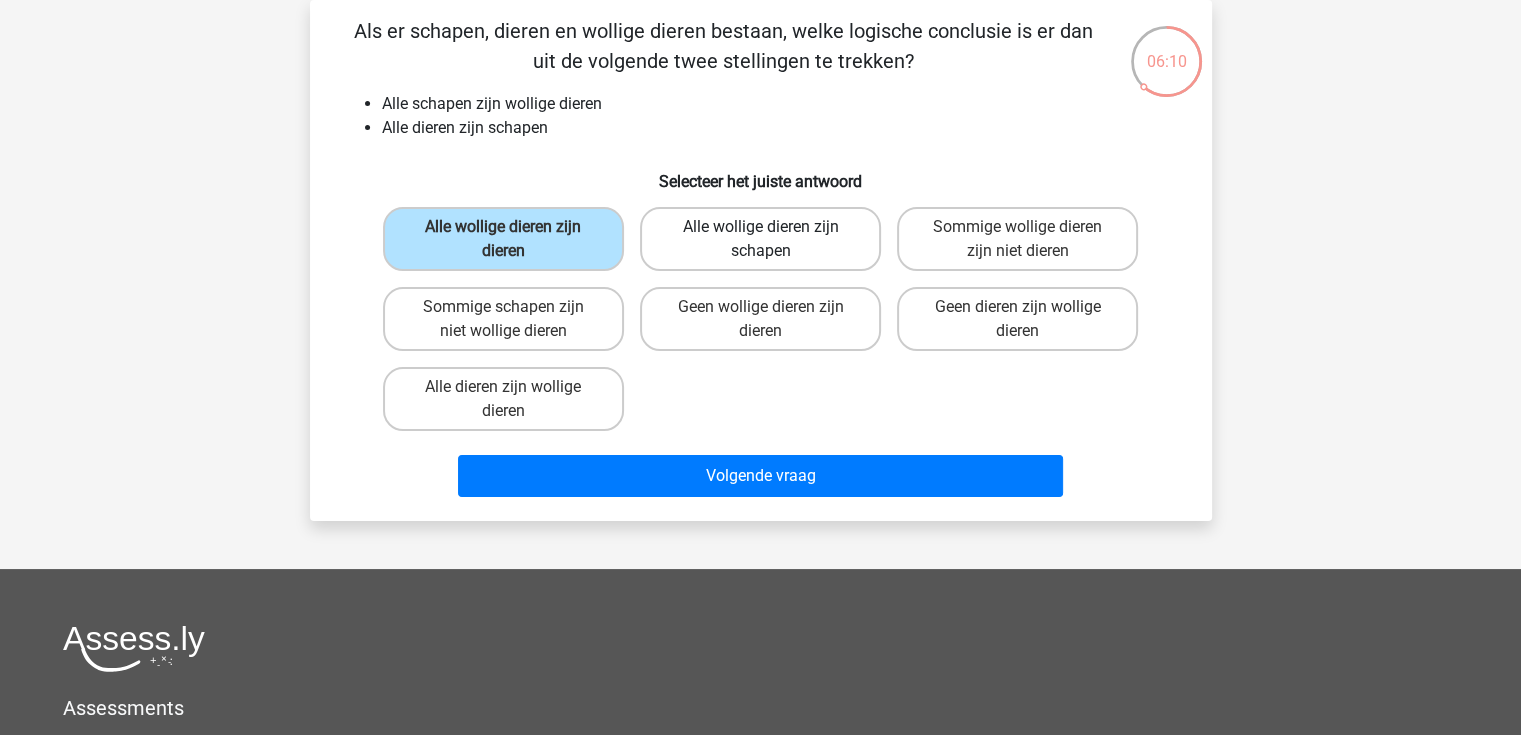 click on "Alle wollige dieren zijn schapen" at bounding box center (760, 239) 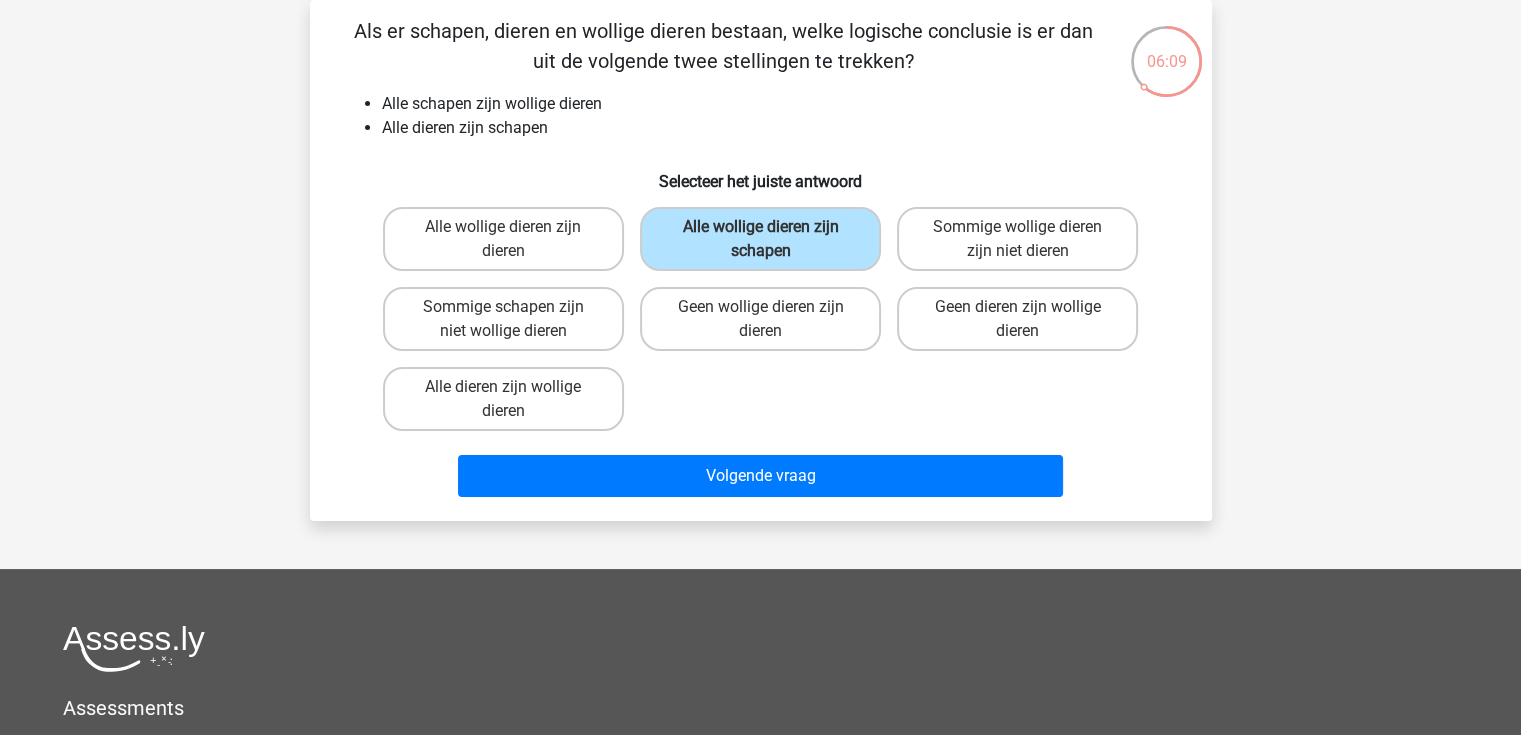 click on "Alle wollige dieren zijn dieren" at bounding box center (509, 233) 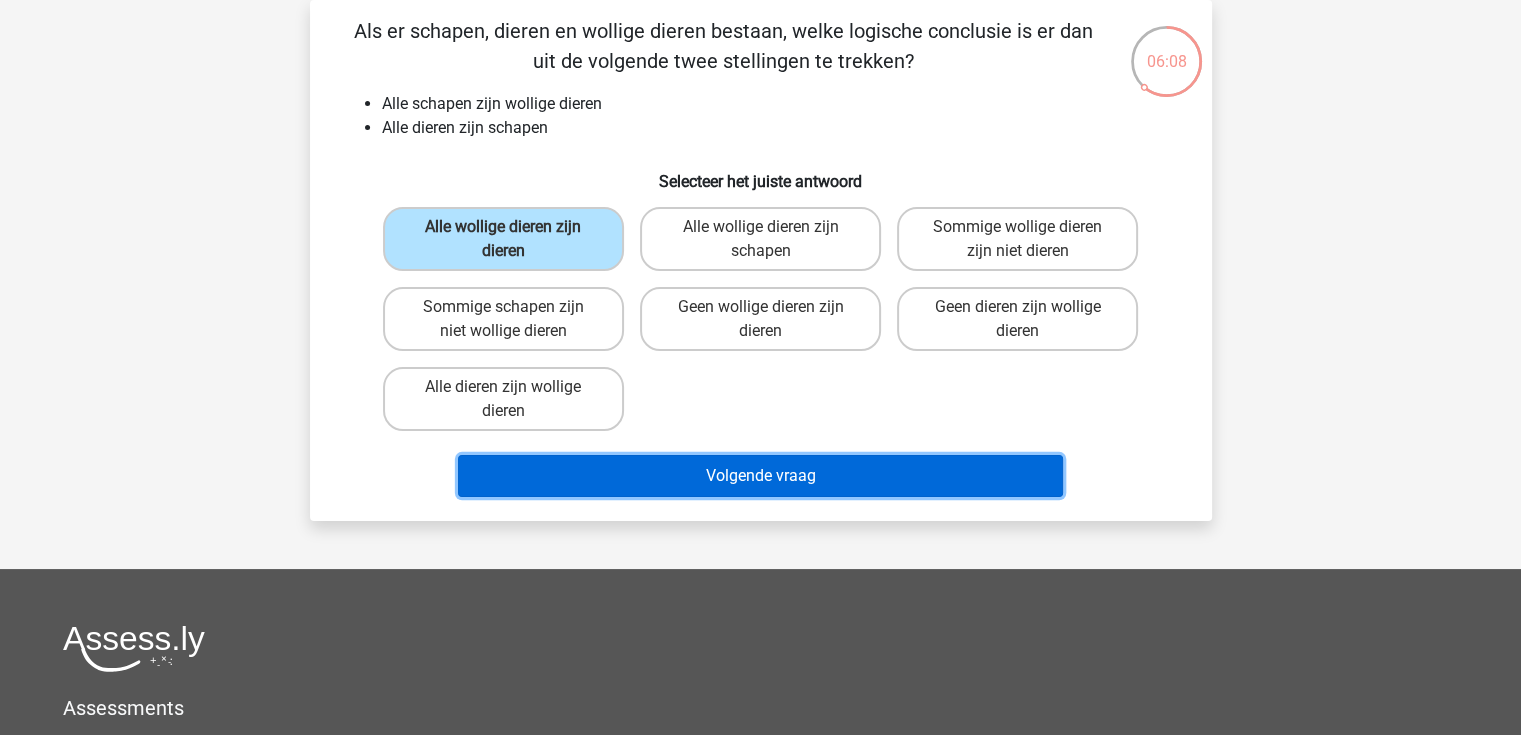 click on "Volgende vraag" at bounding box center [760, 476] 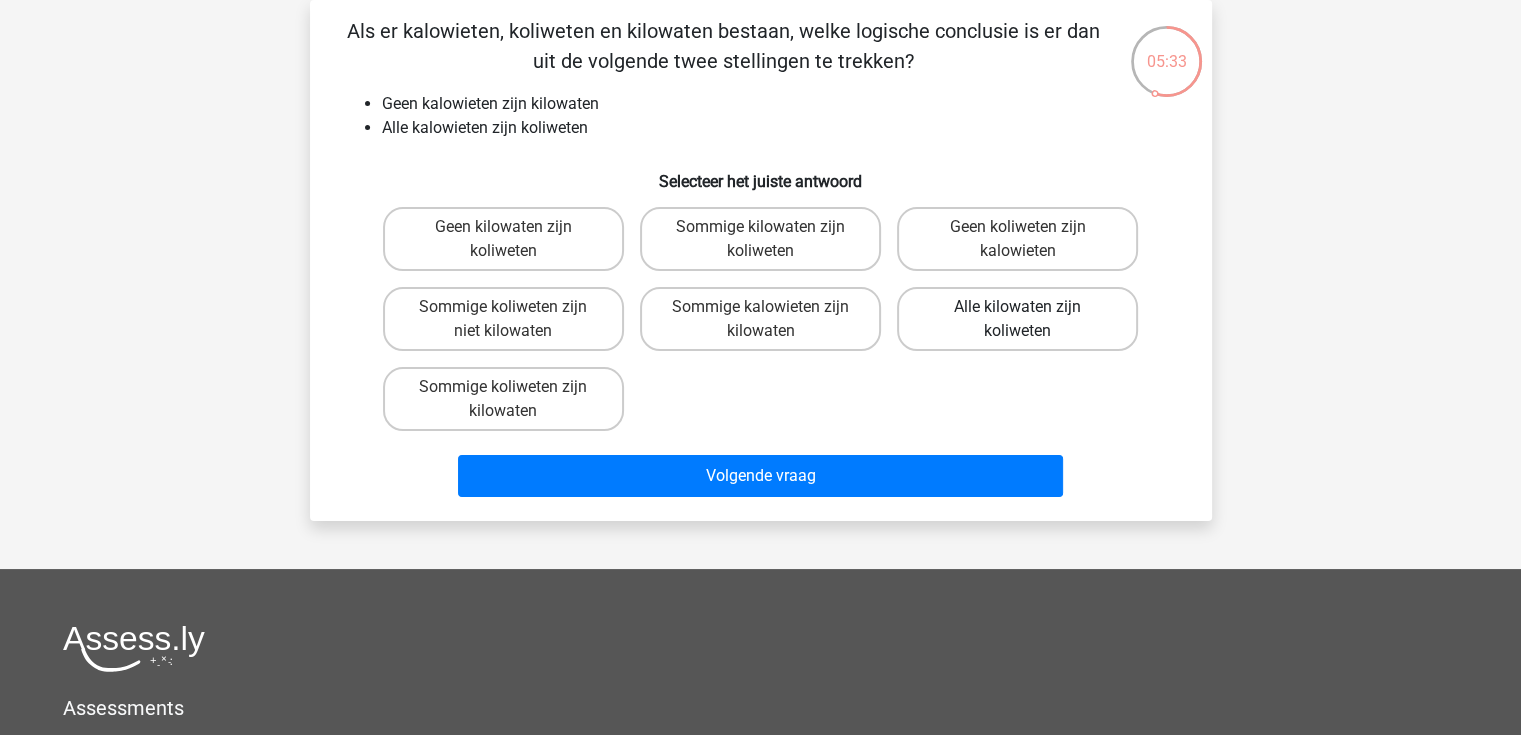click on "Alle kilowaten zijn koliweten" at bounding box center [1017, 319] 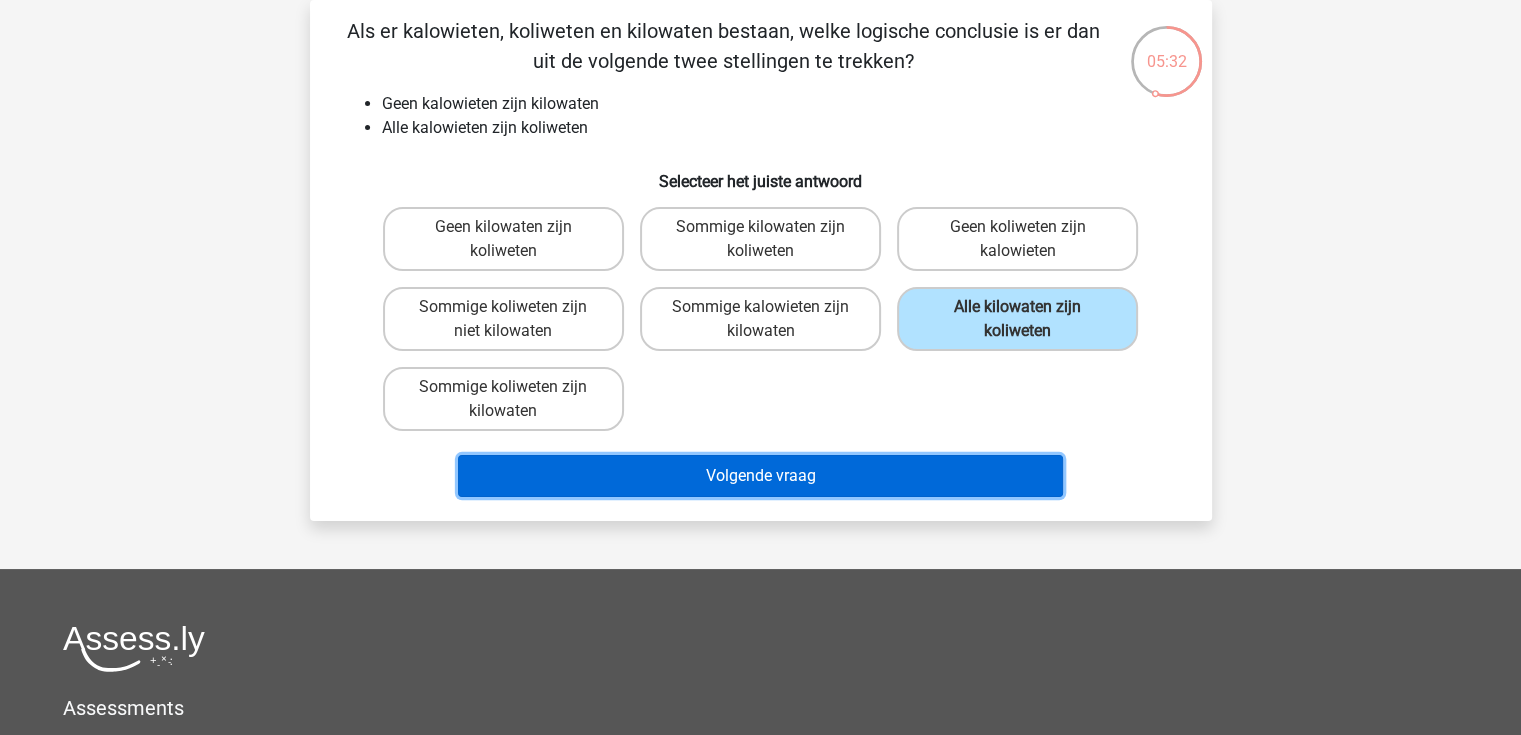 click on "Volgende vraag" at bounding box center [760, 476] 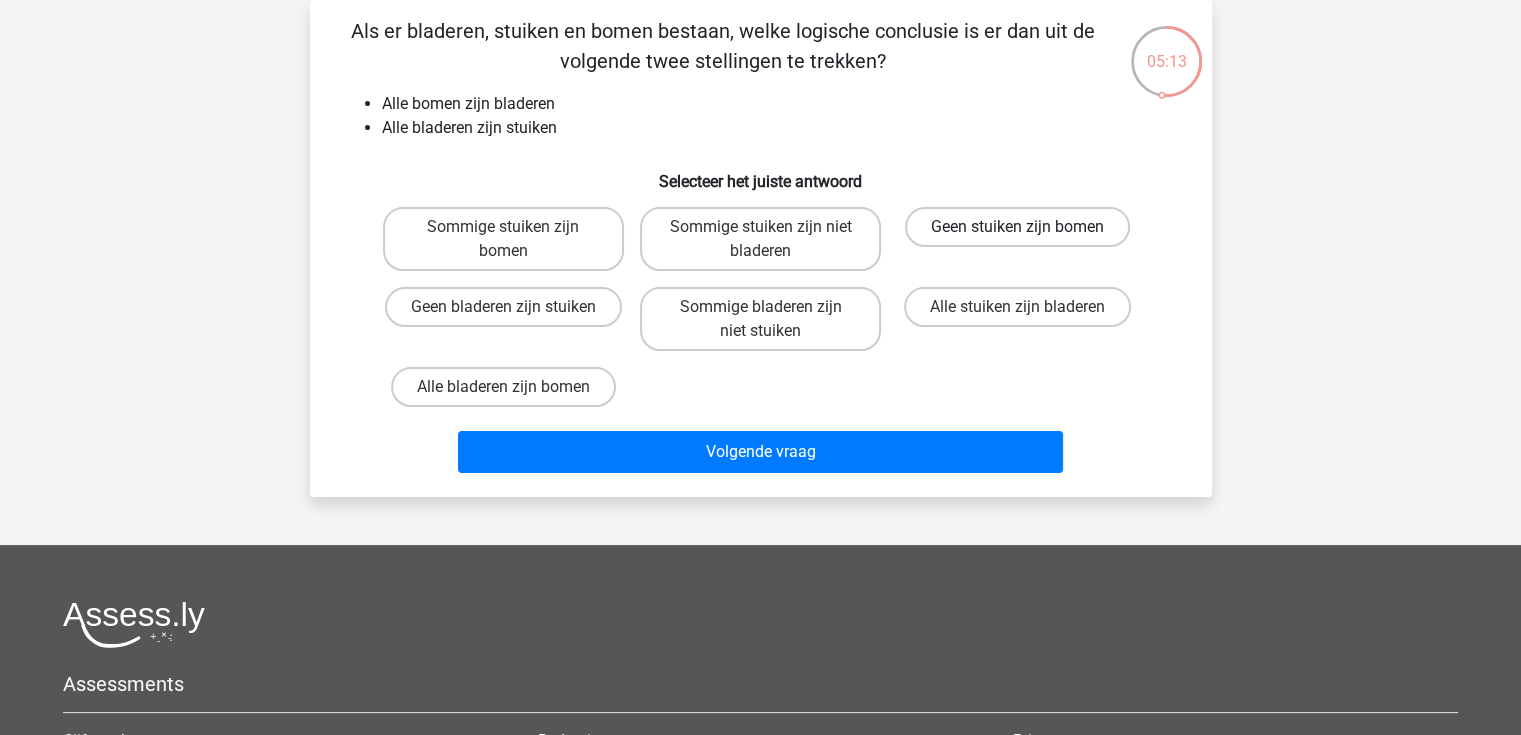 click on "Geen stuiken zijn bomen" at bounding box center (1017, 227) 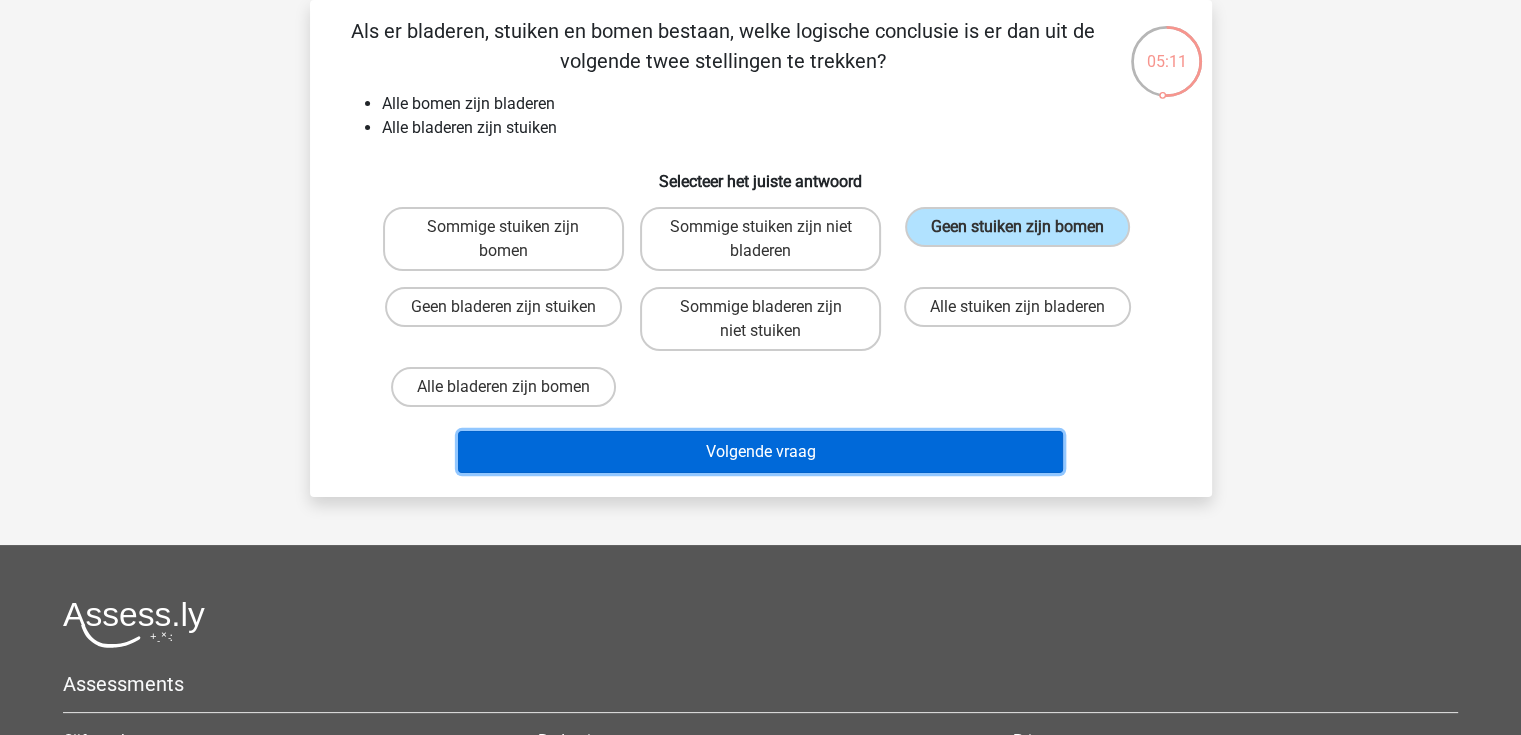 click on "Volgende vraag" at bounding box center [760, 452] 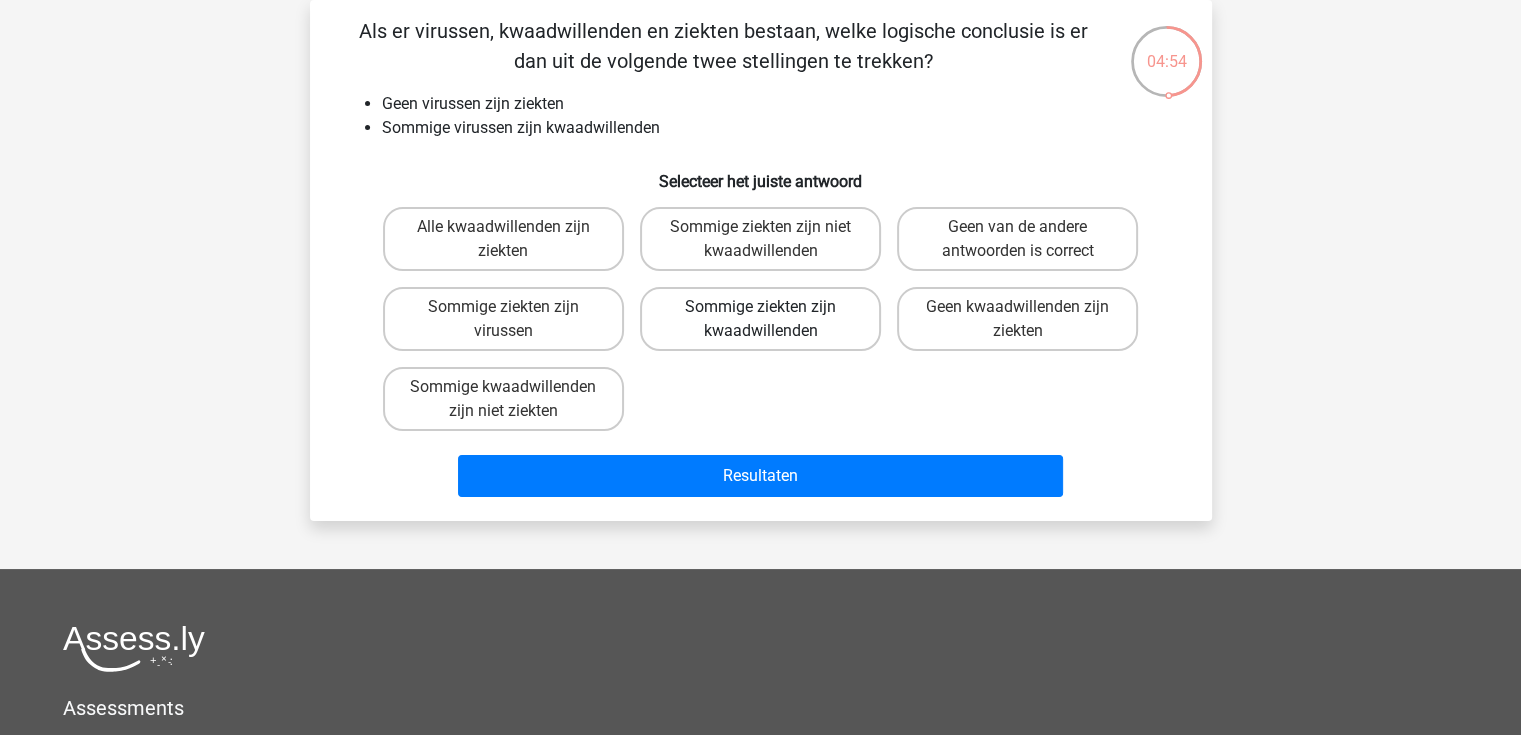 click on "Sommige ziekten zijn kwaadwillenden" at bounding box center (760, 319) 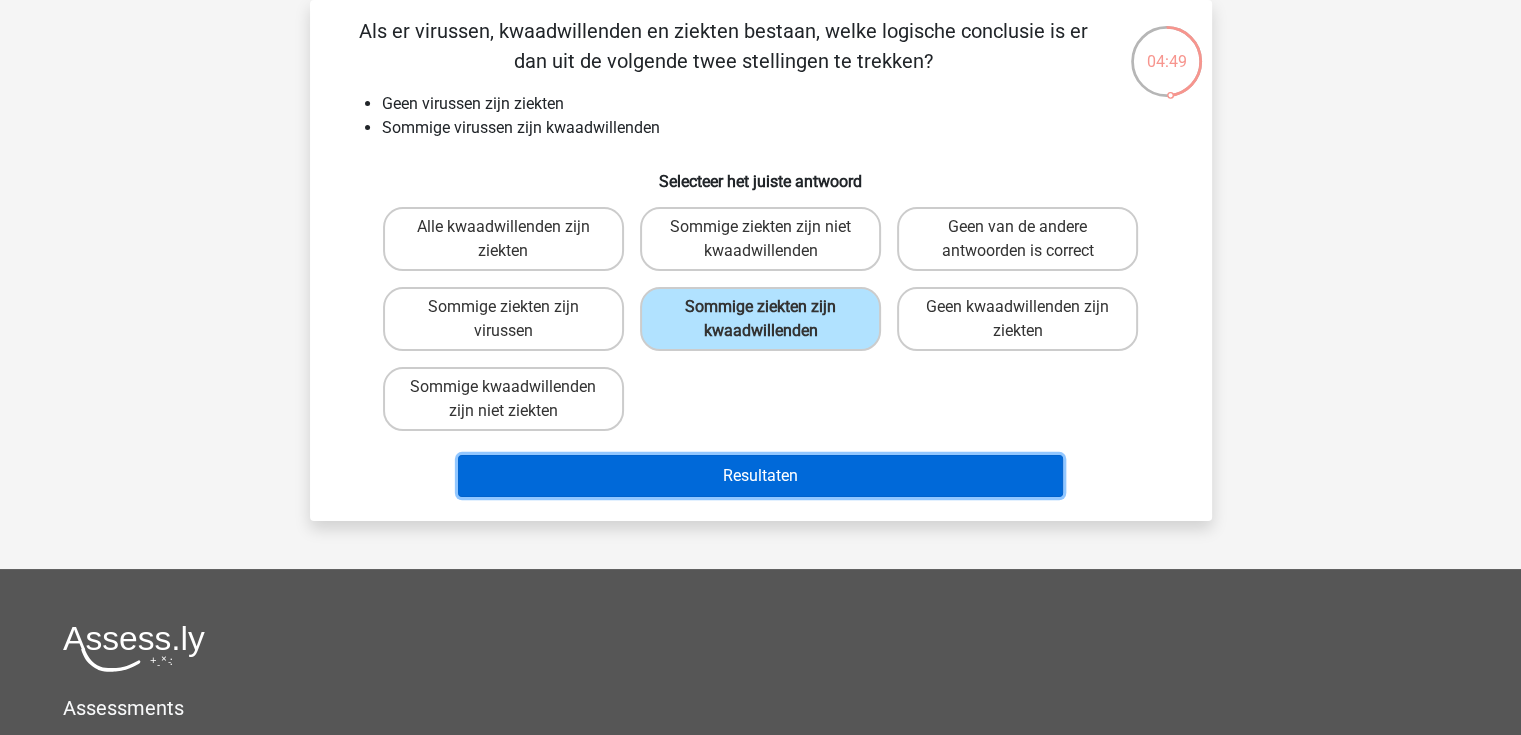 click on "Resultaten" at bounding box center (760, 476) 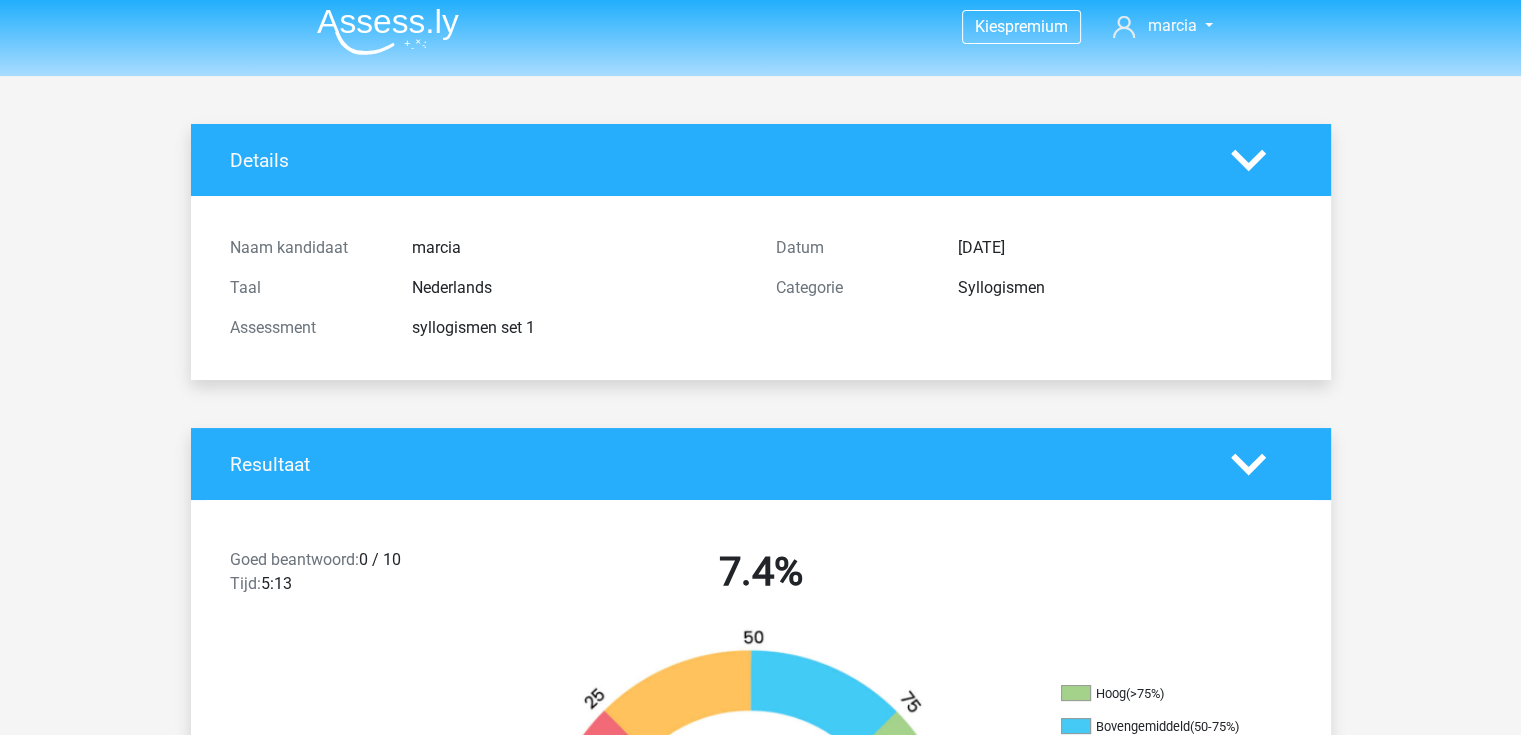 scroll, scrollTop: 0, scrollLeft: 0, axis: both 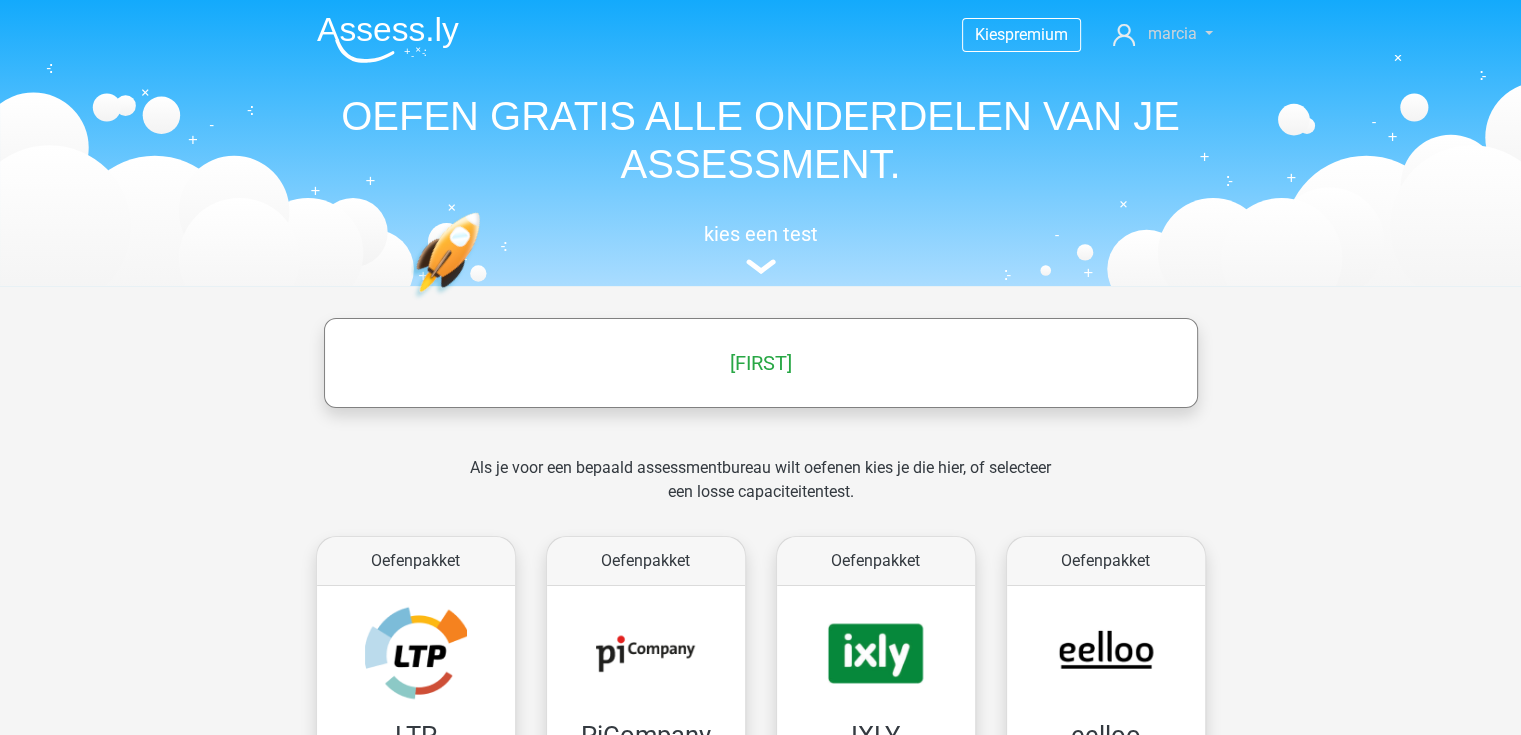 click on "marcia" at bounding box center (1171, 33) 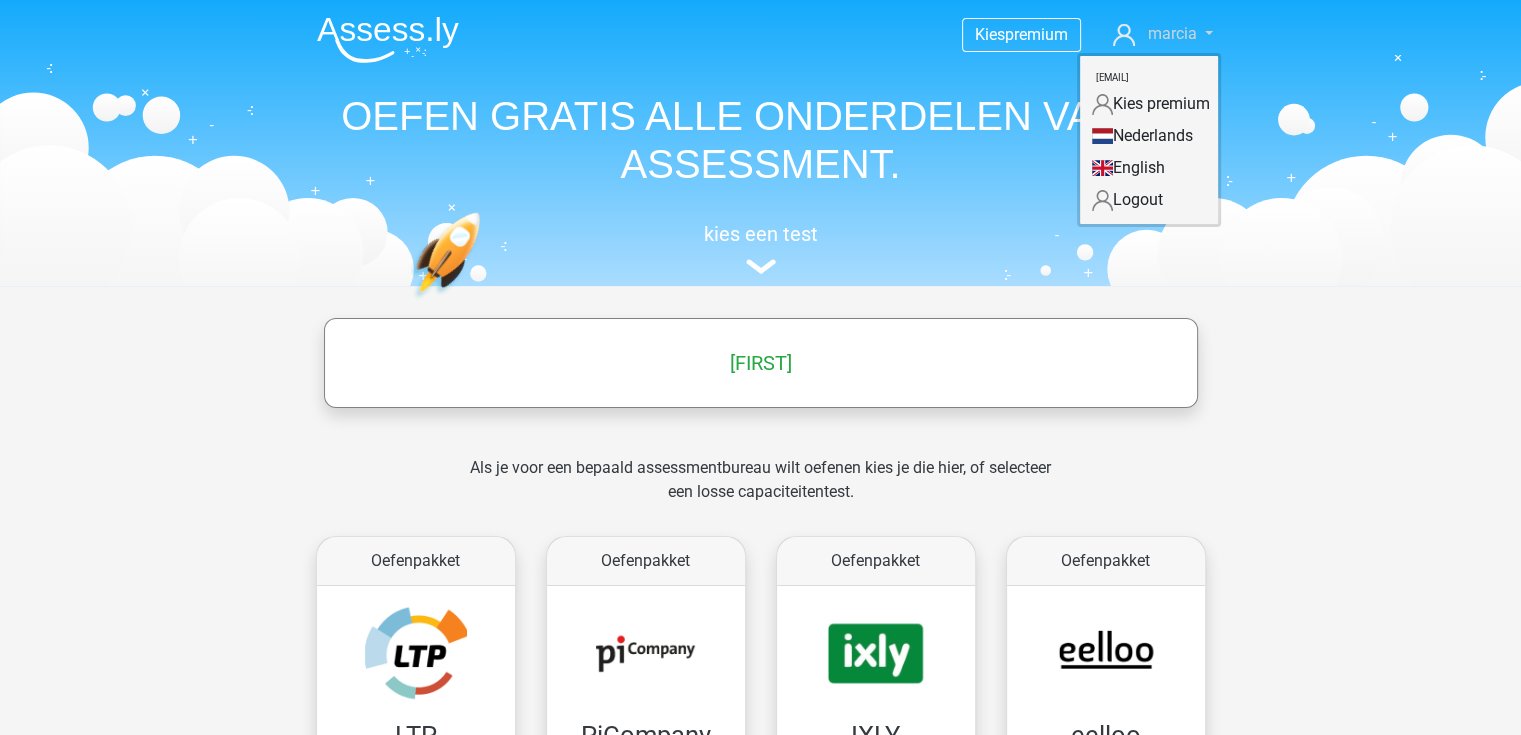 click on "marcia" at bounding box center [1171, 33] 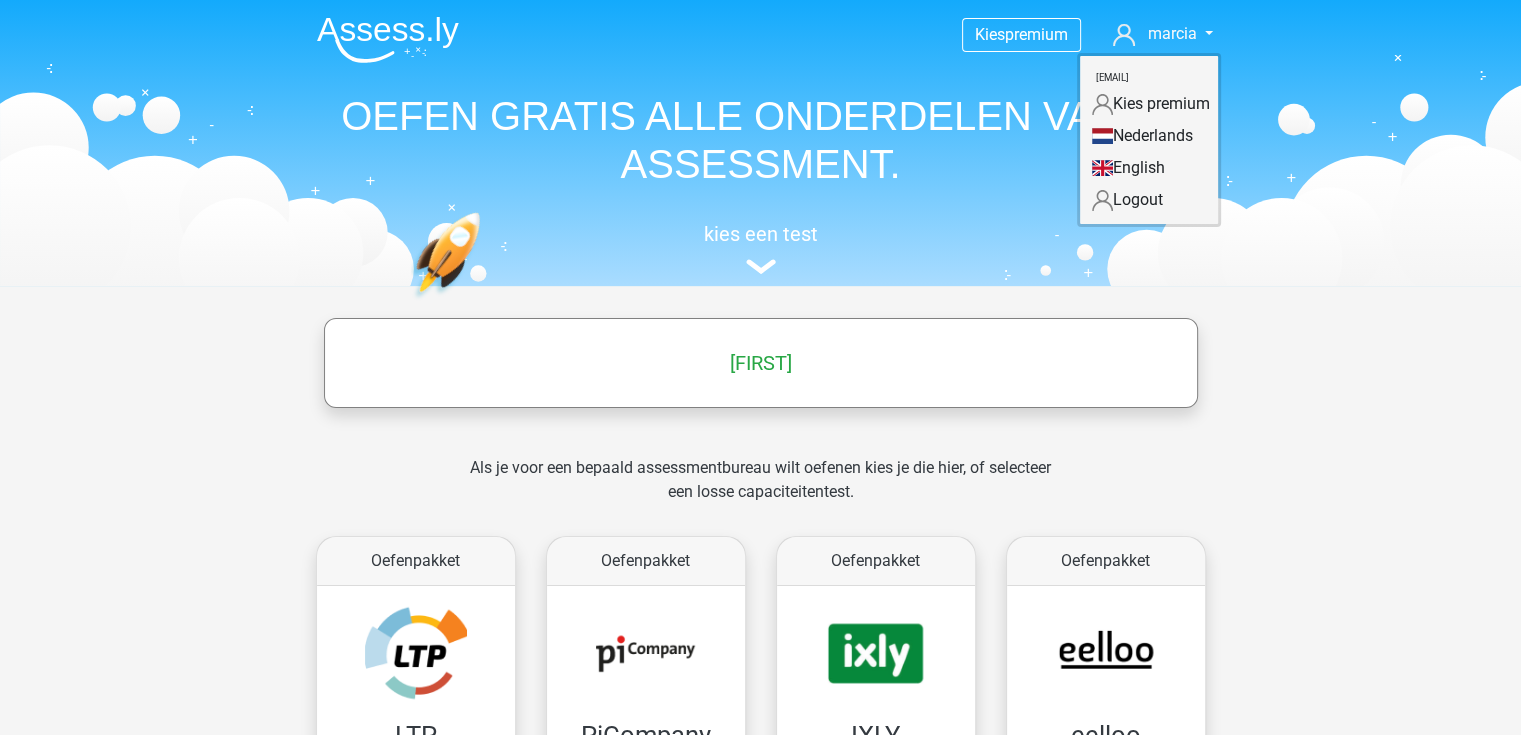 click on "Als je voor een bepaald assessmentbureau wilt oefenen kies je die hier, of selecteer een losse capaciteitentest." at bounding box center (760, 492) 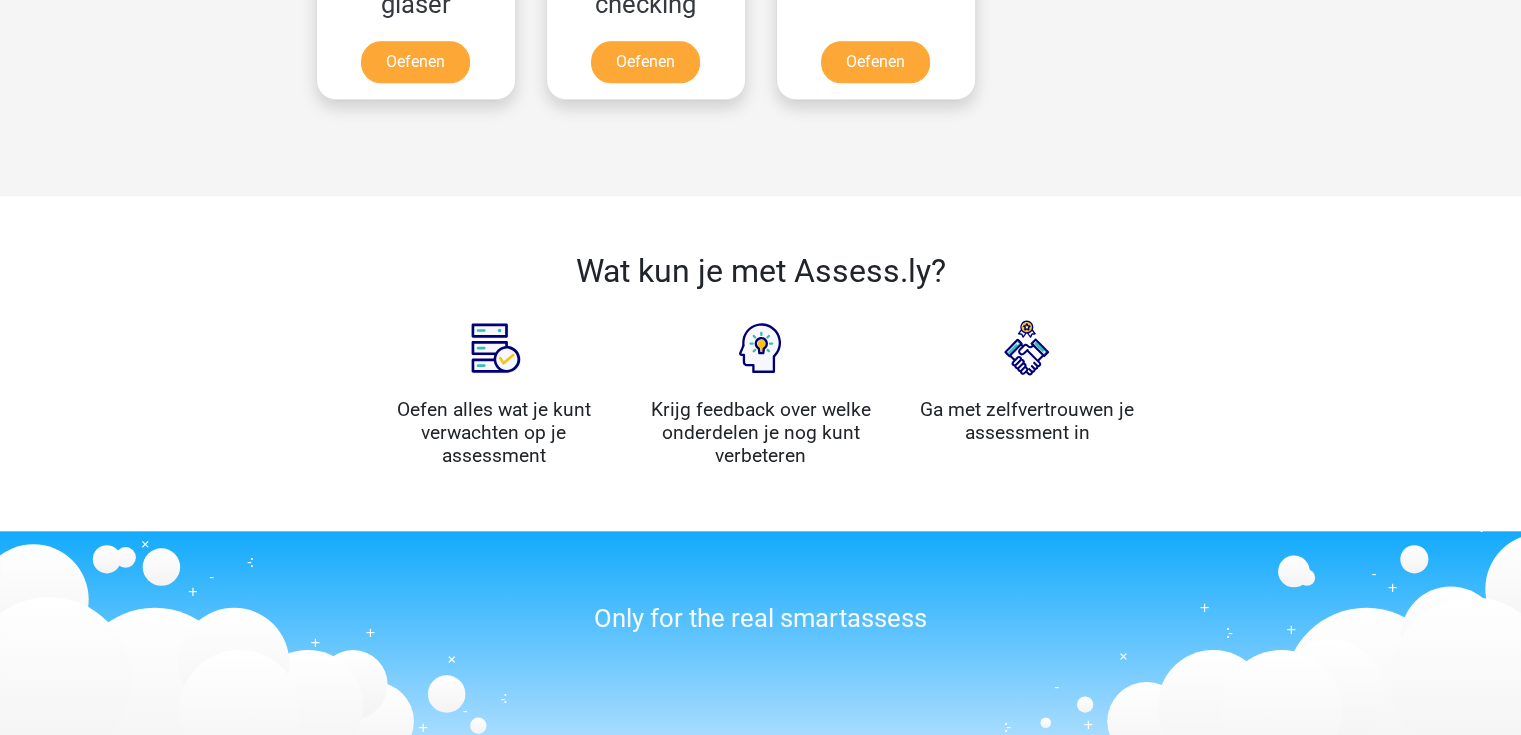 scroll, scrollTop: 2040, scrollLeft: 0, axis: vertical 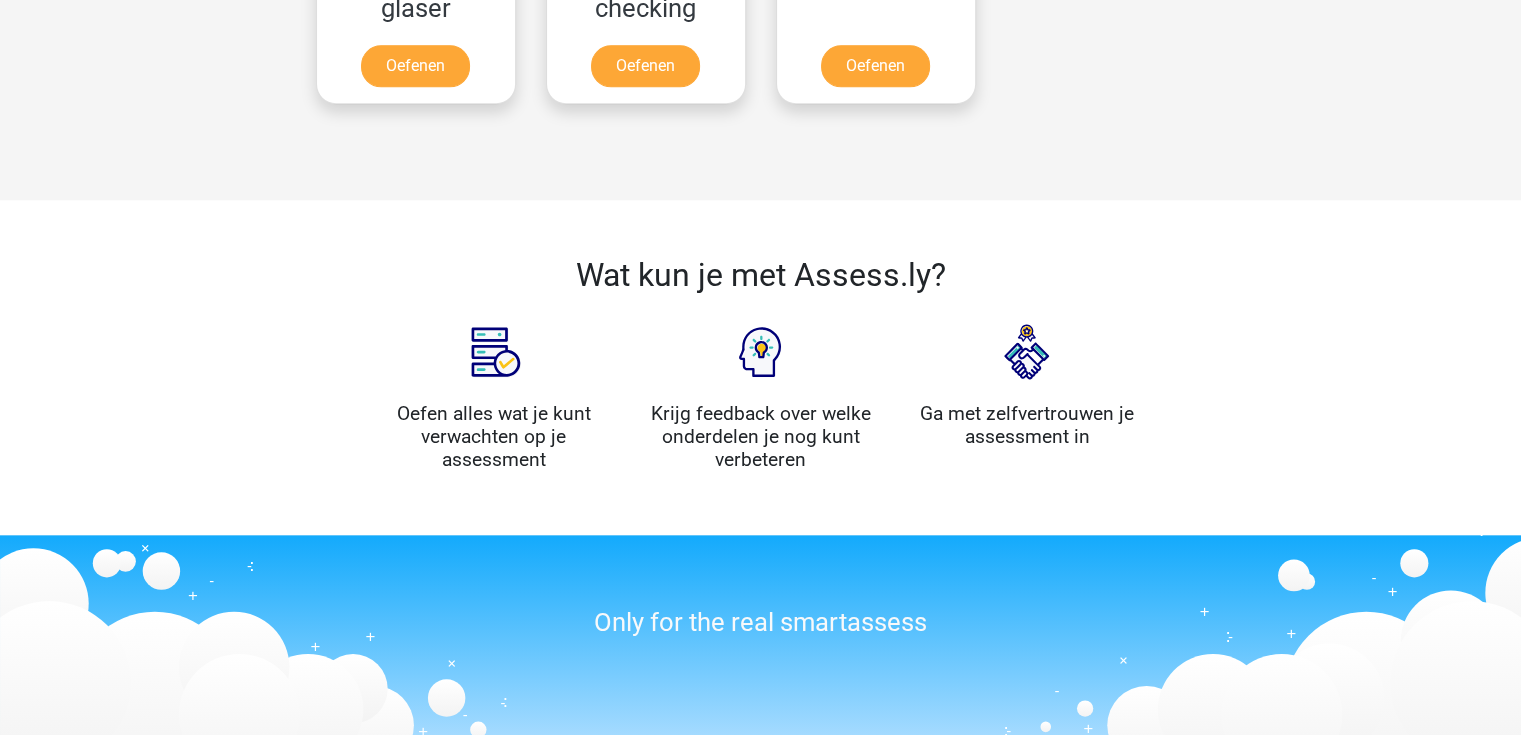 click at bounding box center (494, 352) 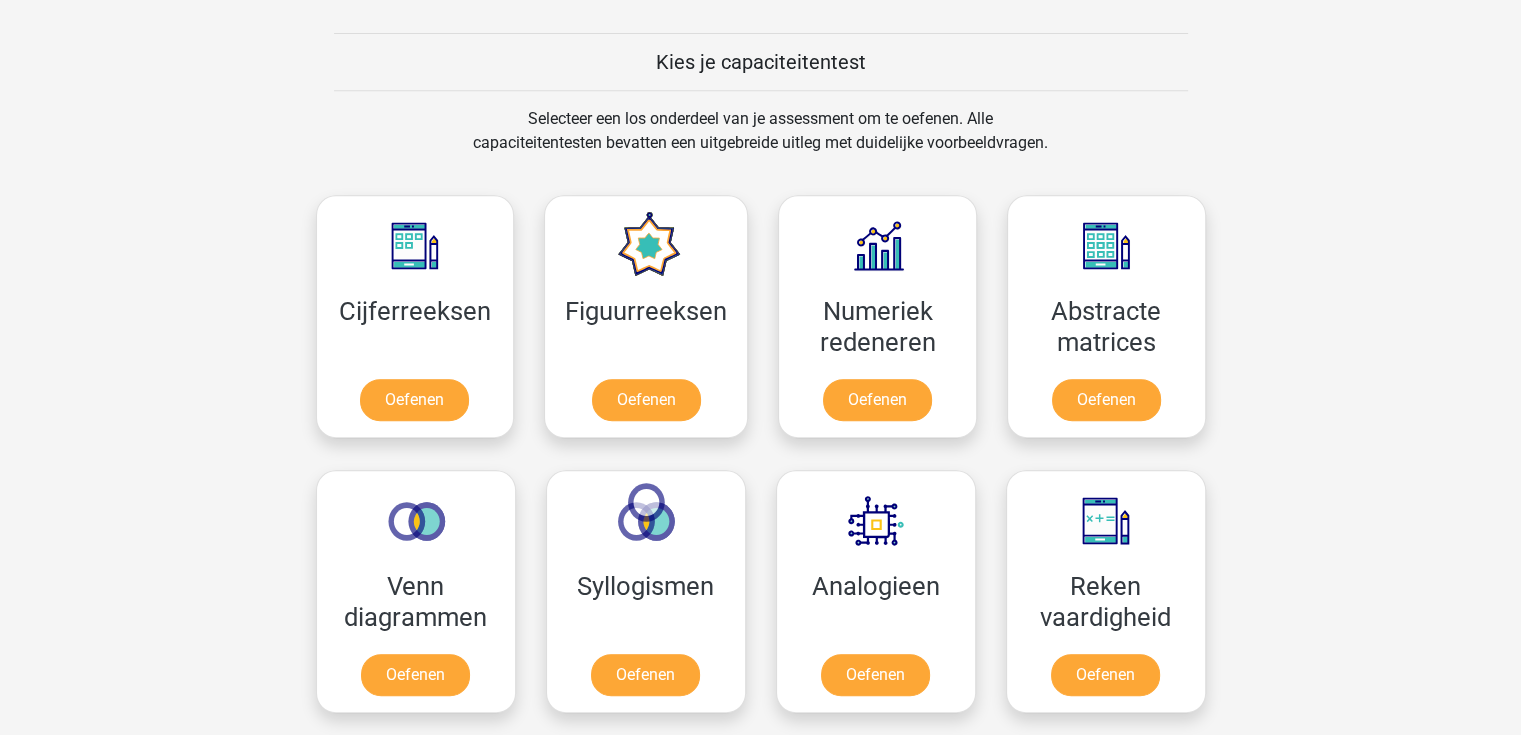 scroll, scrollTop: 840, scrollLeft: 0, axis: vertical 